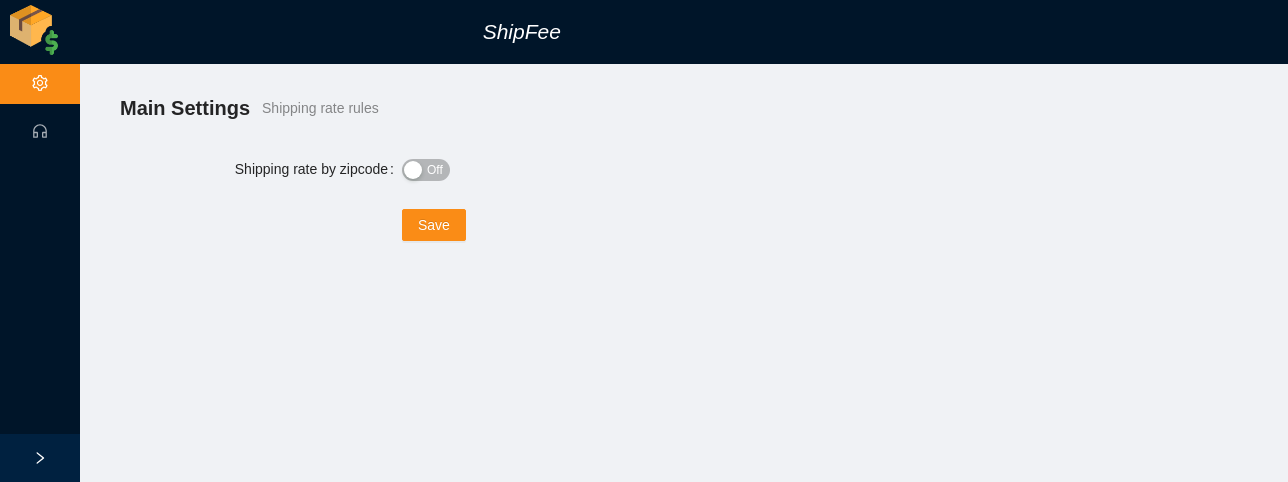 scroll, scrollTop: 0, scrollLeft: 0, axis: both 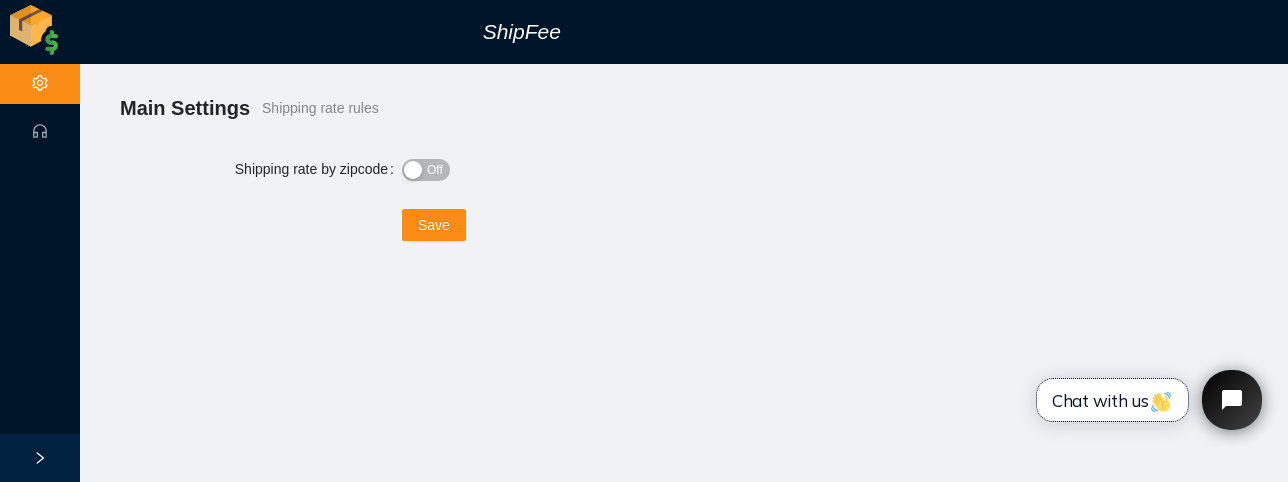 click on "Chat with us" at bounding box center (1112, 400) 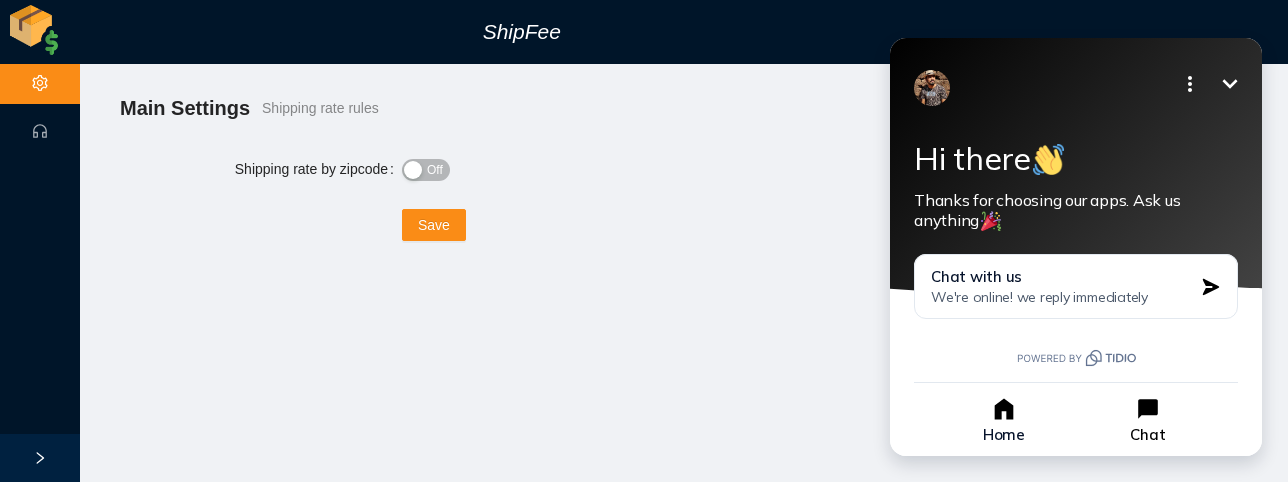 click 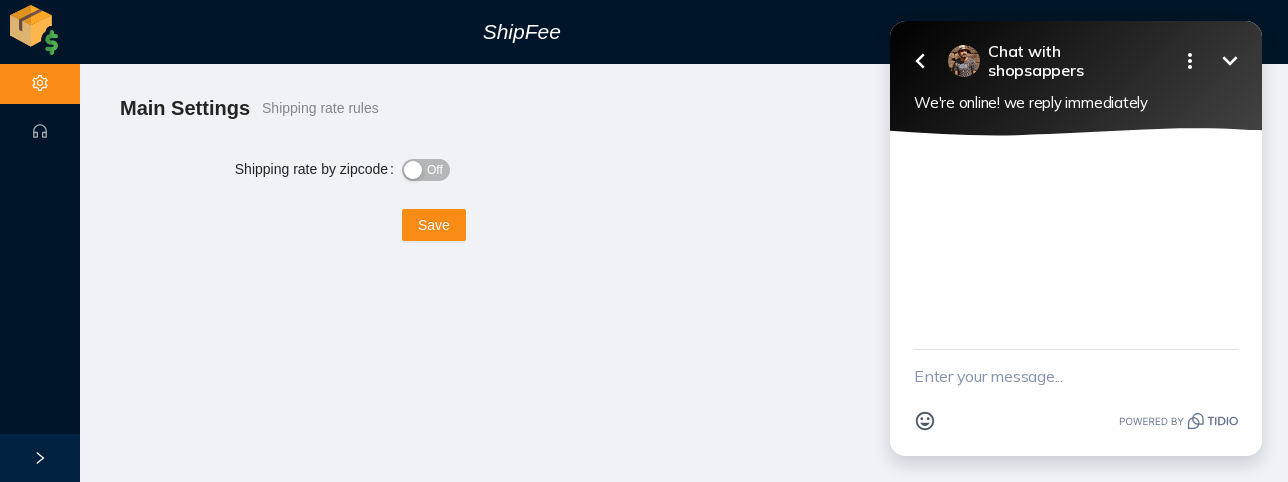 click at bounding box center [1076, 376] 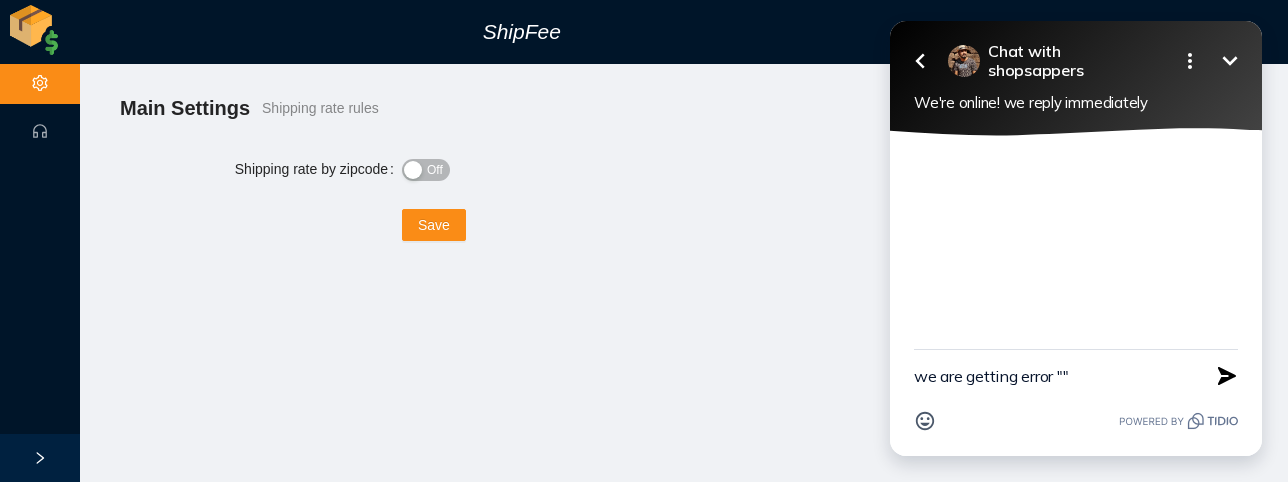 paste on "ShipFee" 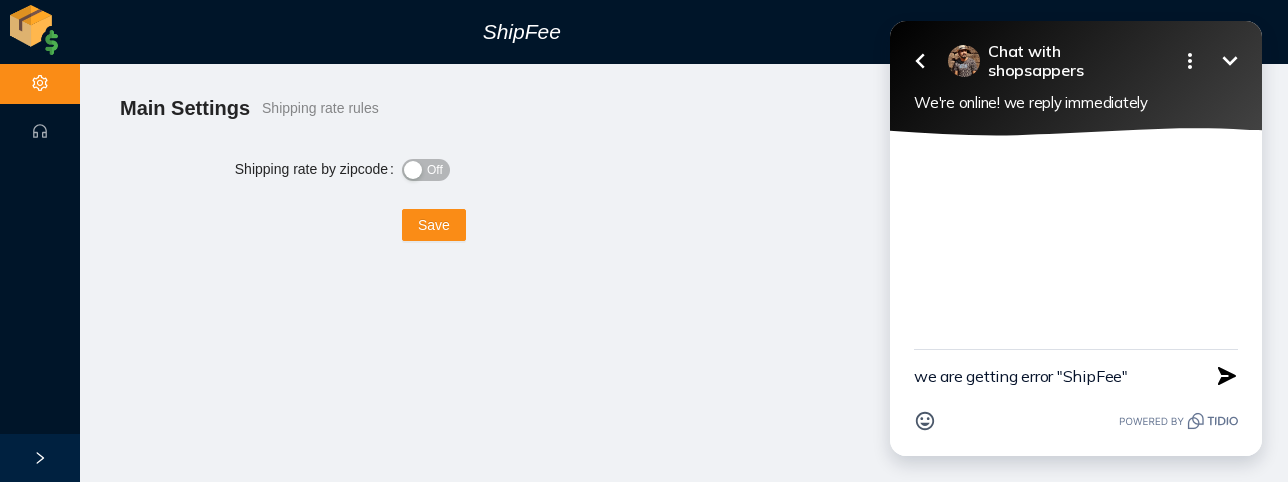 drag, startPoint x: 1124, startPoint y: 376, endPoint x: 1065, endPoint y: 386, distance: 59.841457 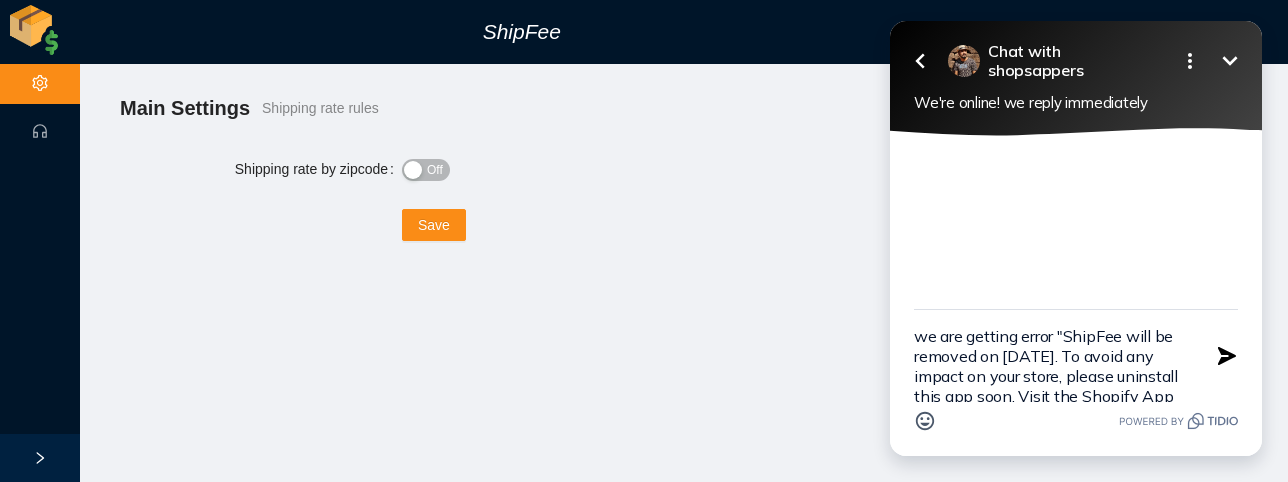 scroll, scrollTop: 24, scrollLeft: 0, axis: vertical 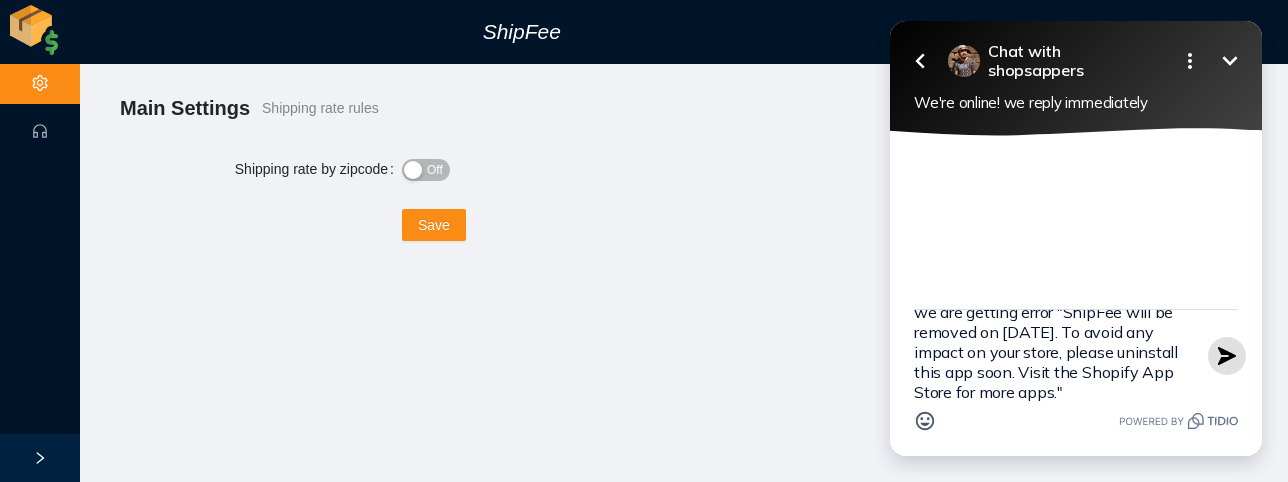 type on "we are getting error "ShipFee will be removed on [DATE]. To avoid any impact on your store, please uninstall this app soon. Visit the Shopify App Store for more apps."" 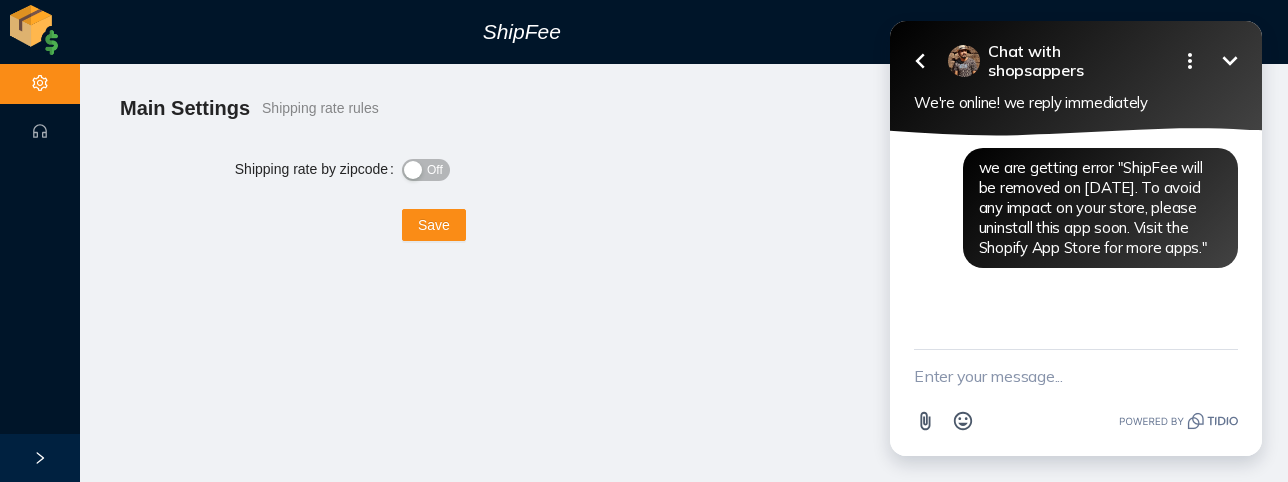 scroll, scrollTop: 0, scrollLeft: 0, axis: both 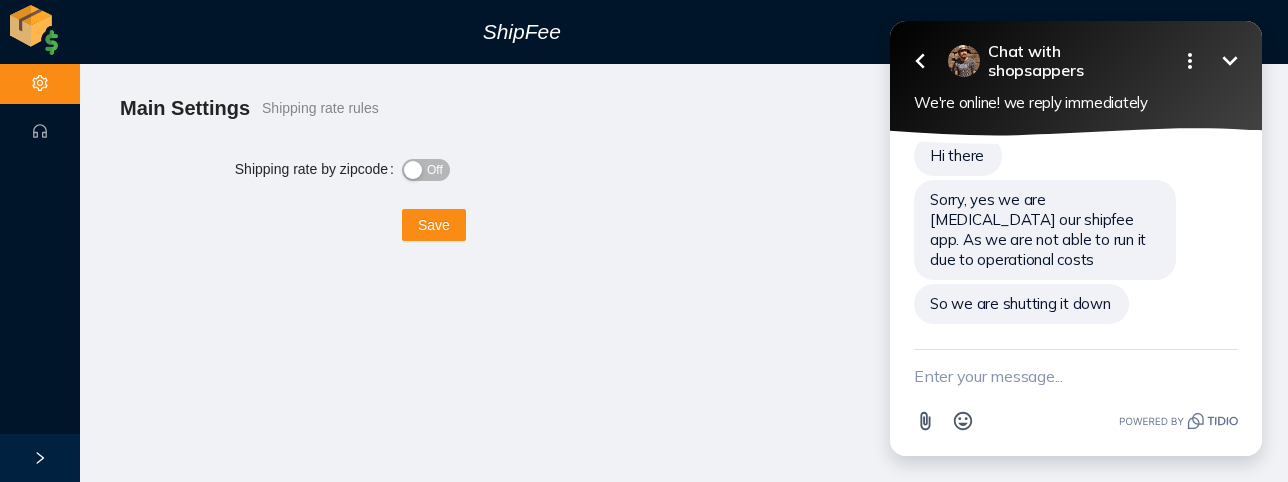 click at bounding box center [1076, 376] 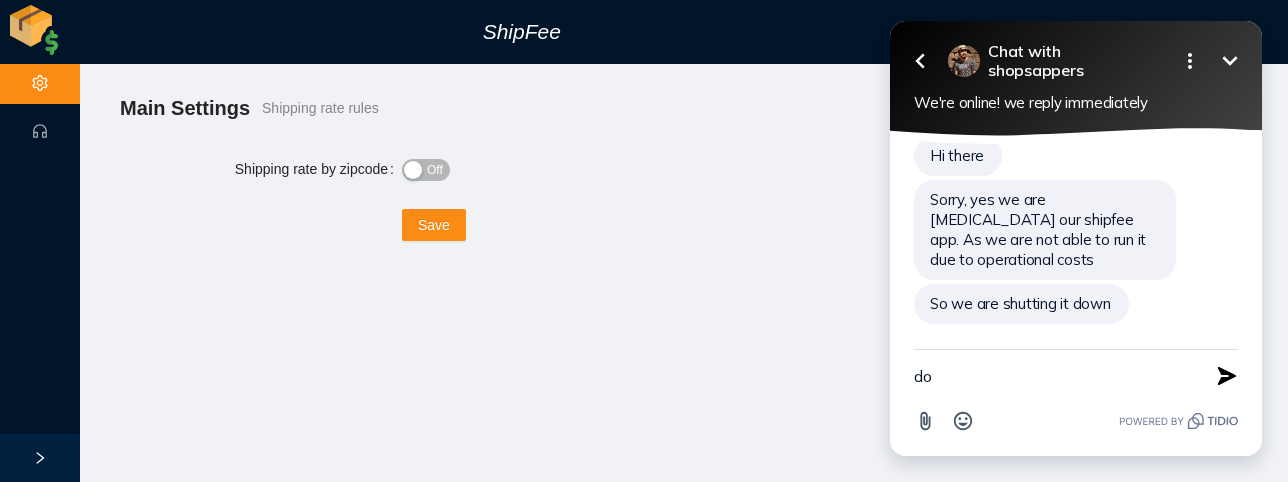 type on "d" 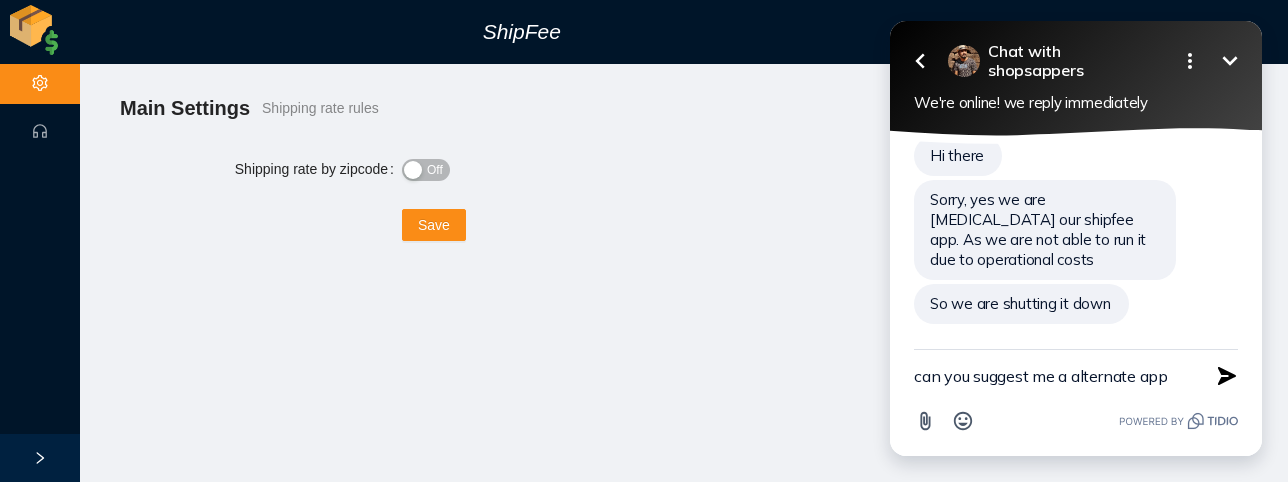 type on "can you suggest me a alternate app" 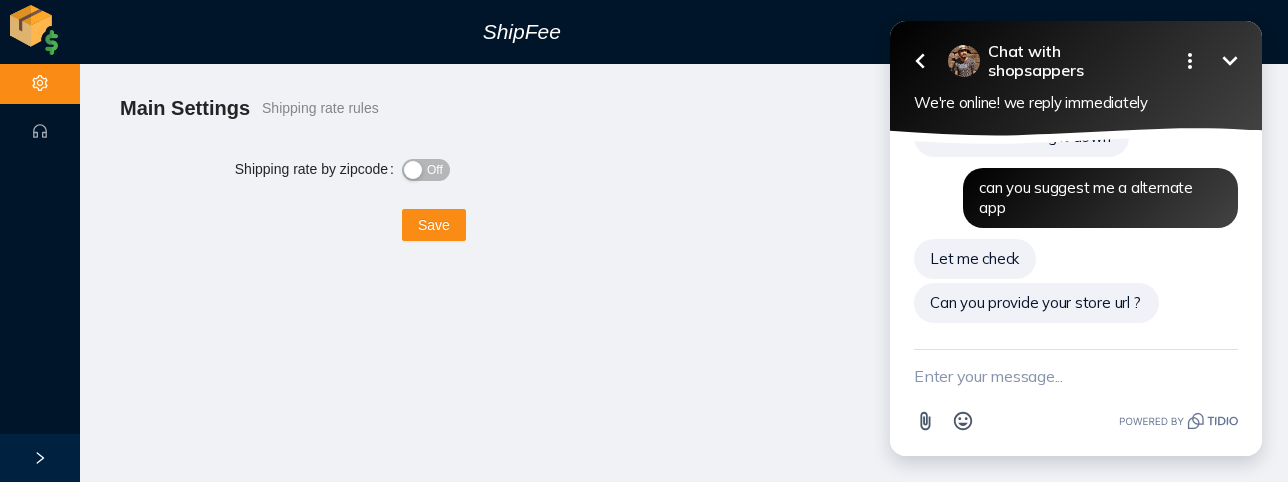 scroll, scrollTop: 289, scrollLeft: 0, axis: vertical 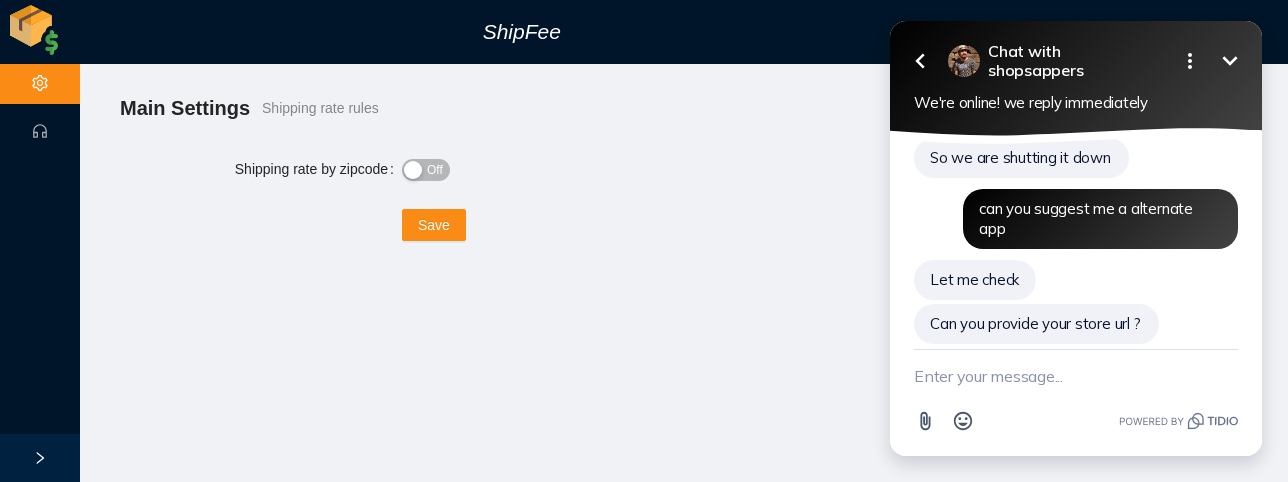 click at bounding box center [1076, 376] 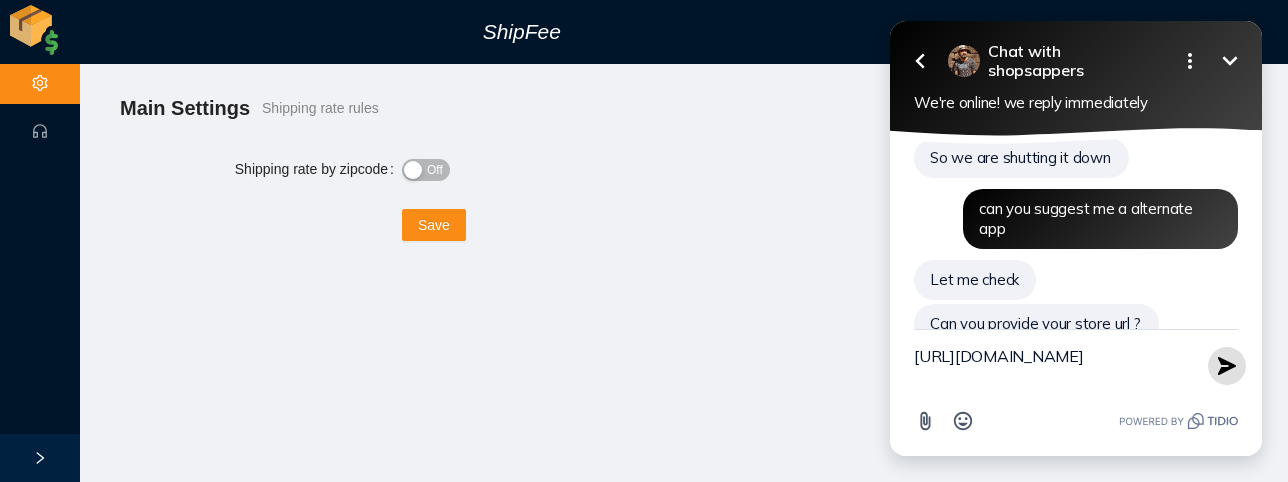type on "[URL][DOMAIN_NAME]" 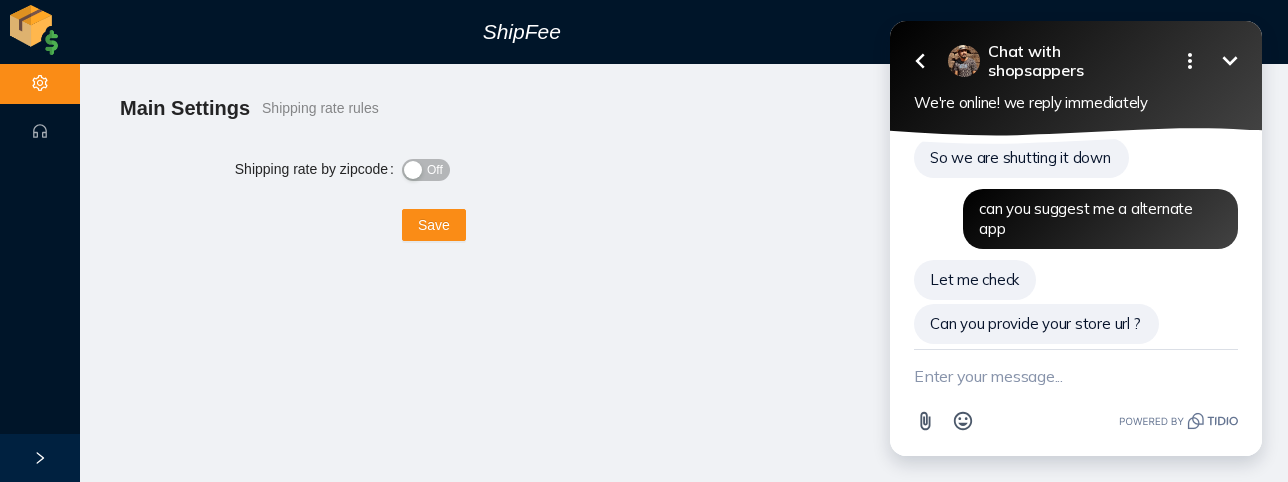 scroll, scrollTop: 360, scrollLeft: 0, axis: vertical 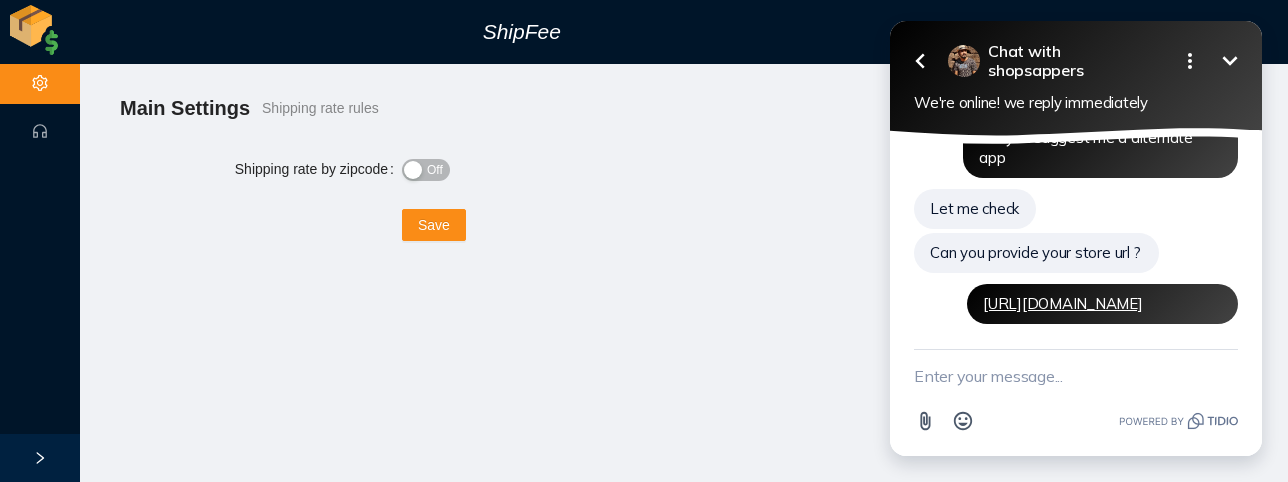 click at bounding box center (1076, 376) 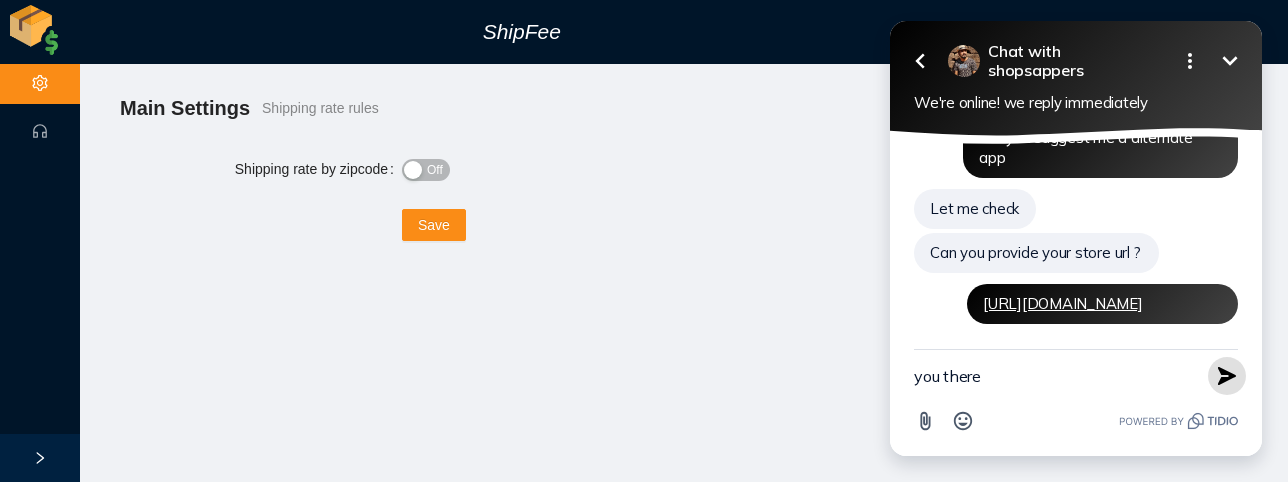 type on "you there" 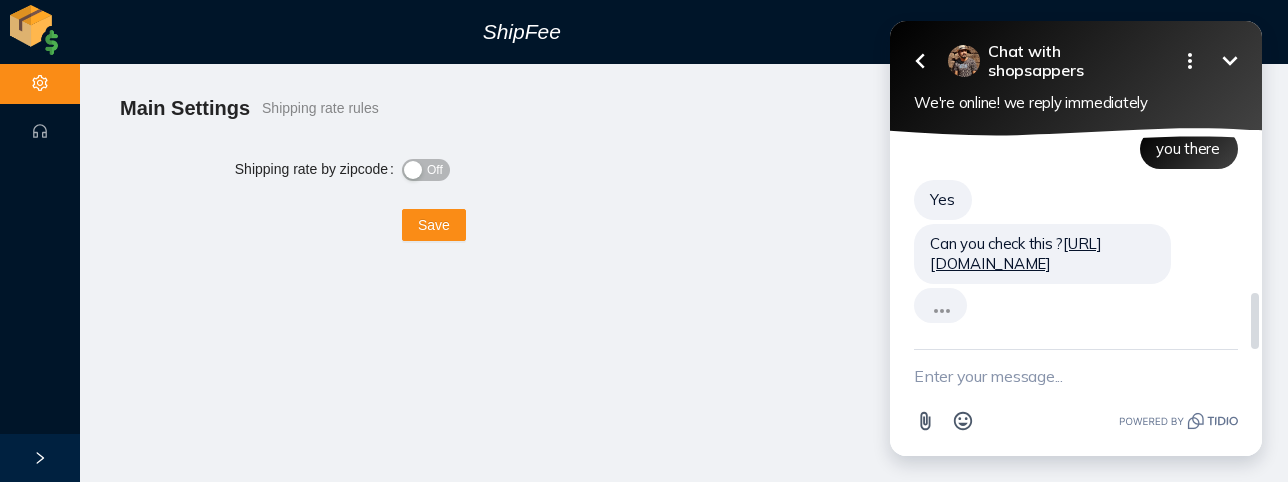 scroll, scrollTop: 559, scrollLeft: 0, axis: vertical 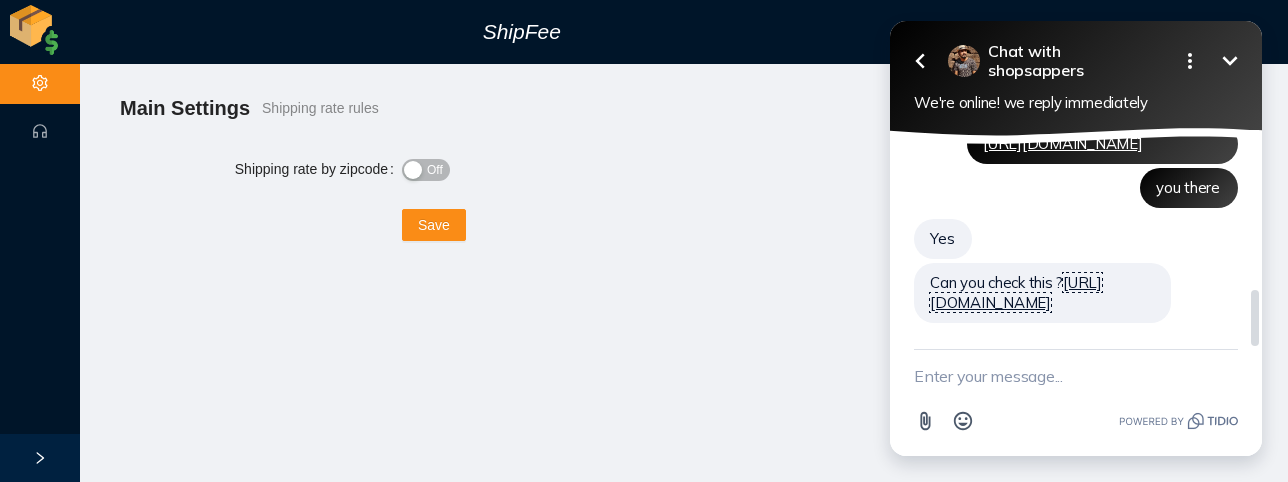 click on "[URL][DOMAIN_NAME]" at bounding box center [1016, 292] 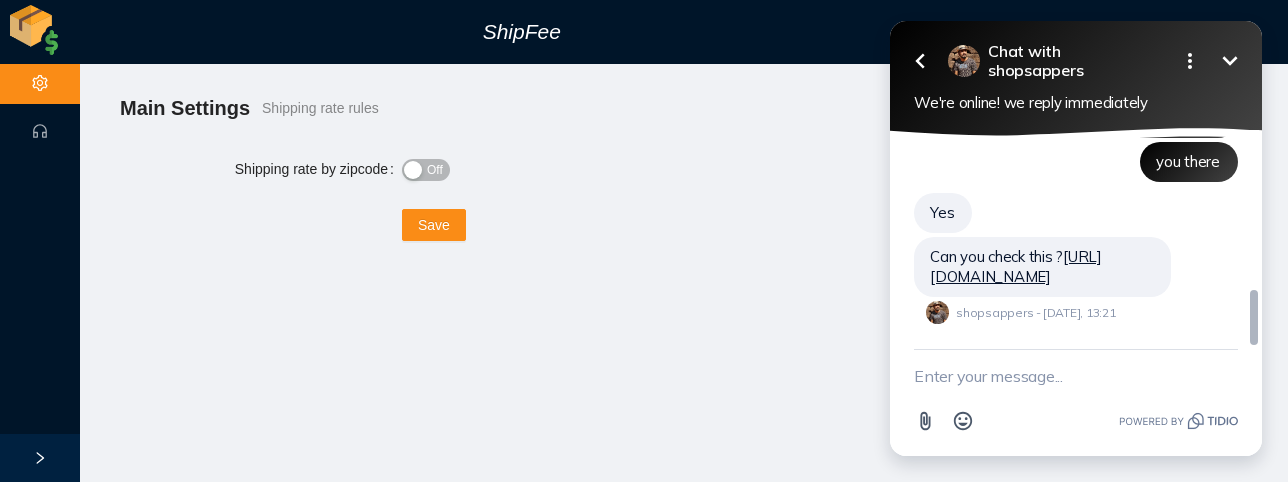 click at bounding box center [1254, 318] 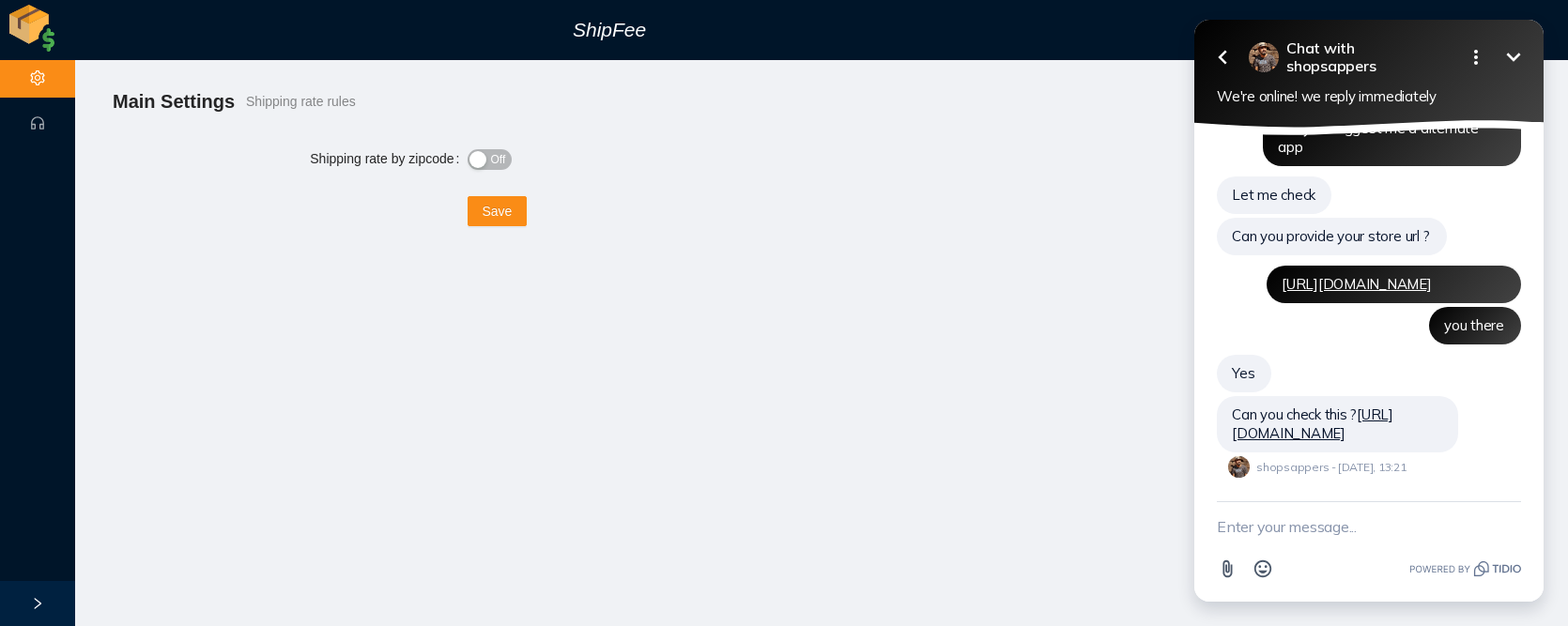 scroll, scrollTop: 376, scrollLeft: 0, axis: vertical 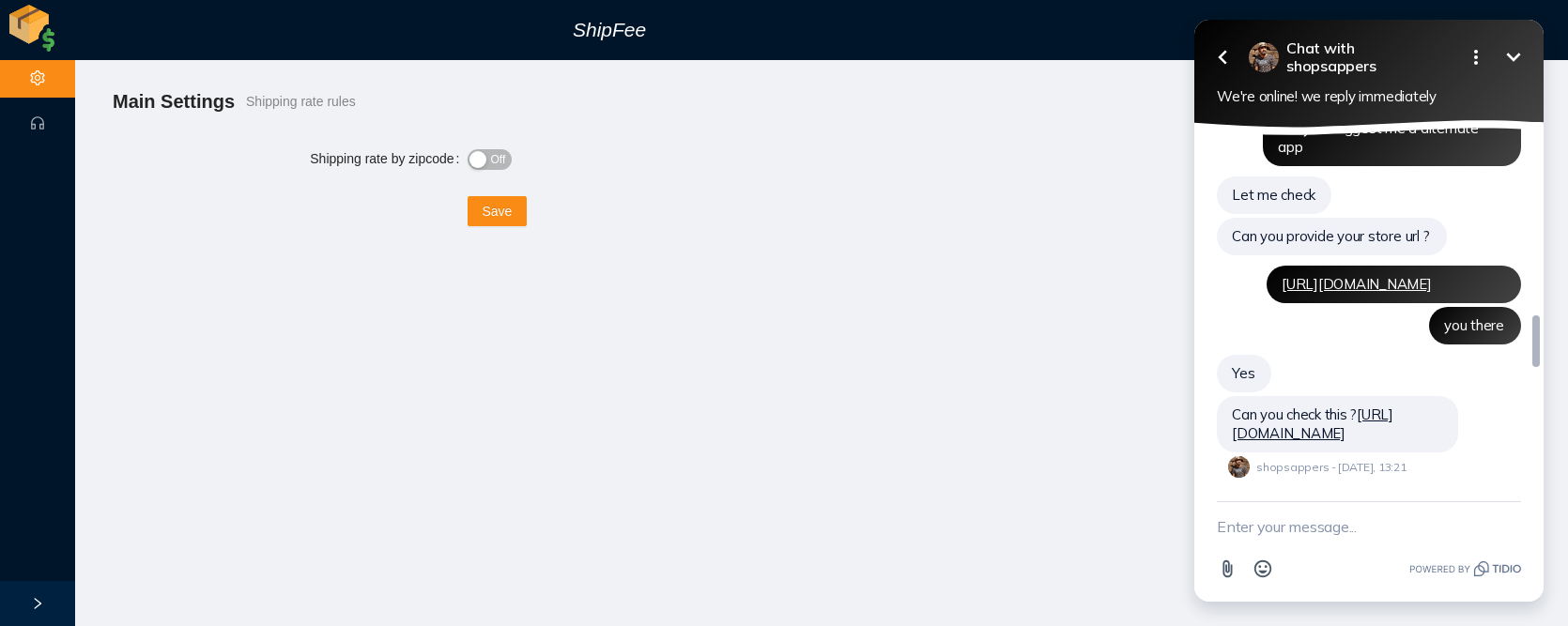 drag, startPoint x: 1536, startPoint y: 346, endPoint x: 1545, endPoint y: 307, distance: 40.024992 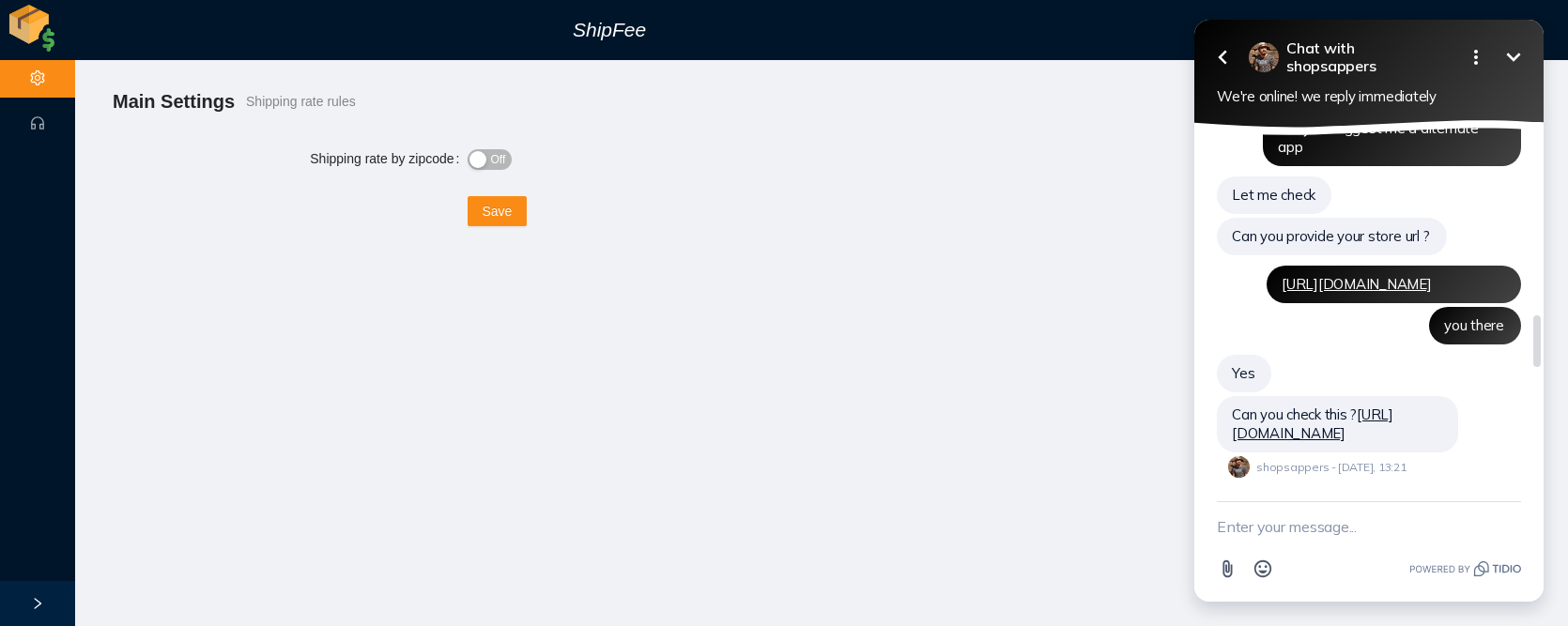 click at bounding box center [1536, 274] 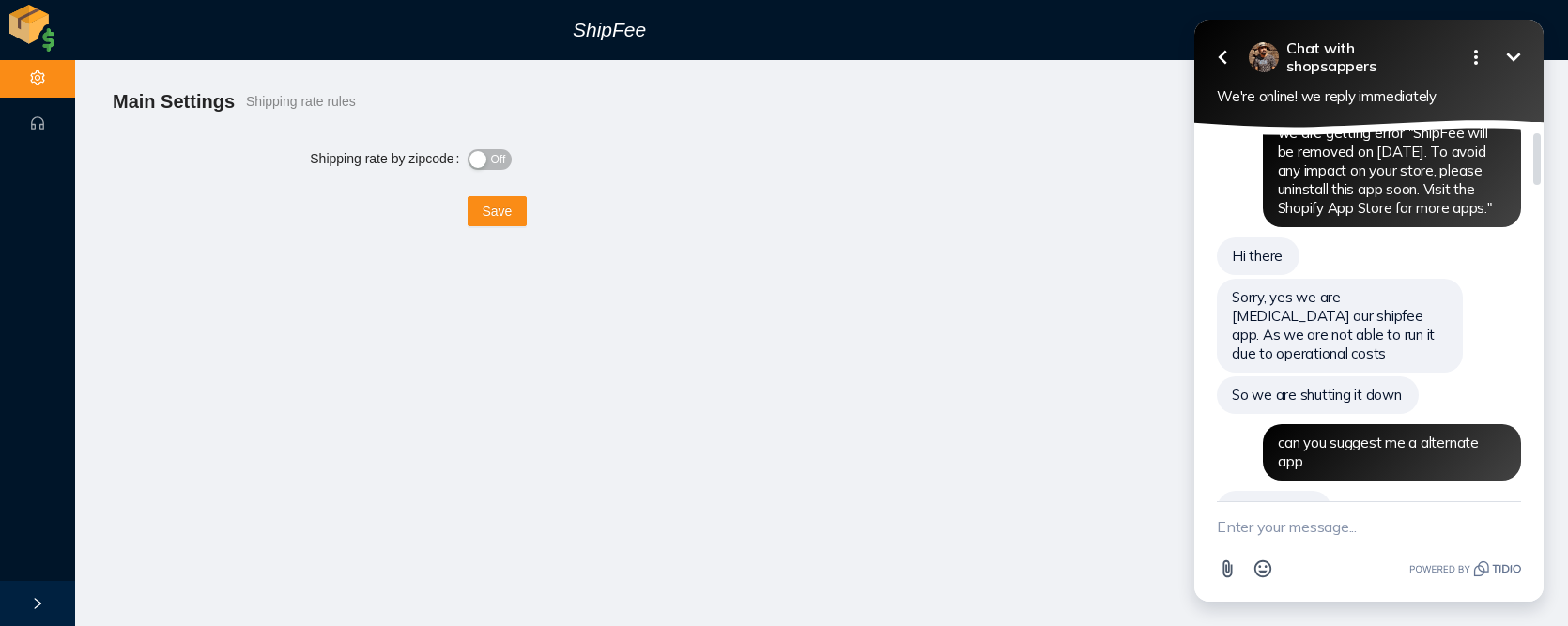 scroll, scrollTop: 0, scrollLeft: 0, axis: both 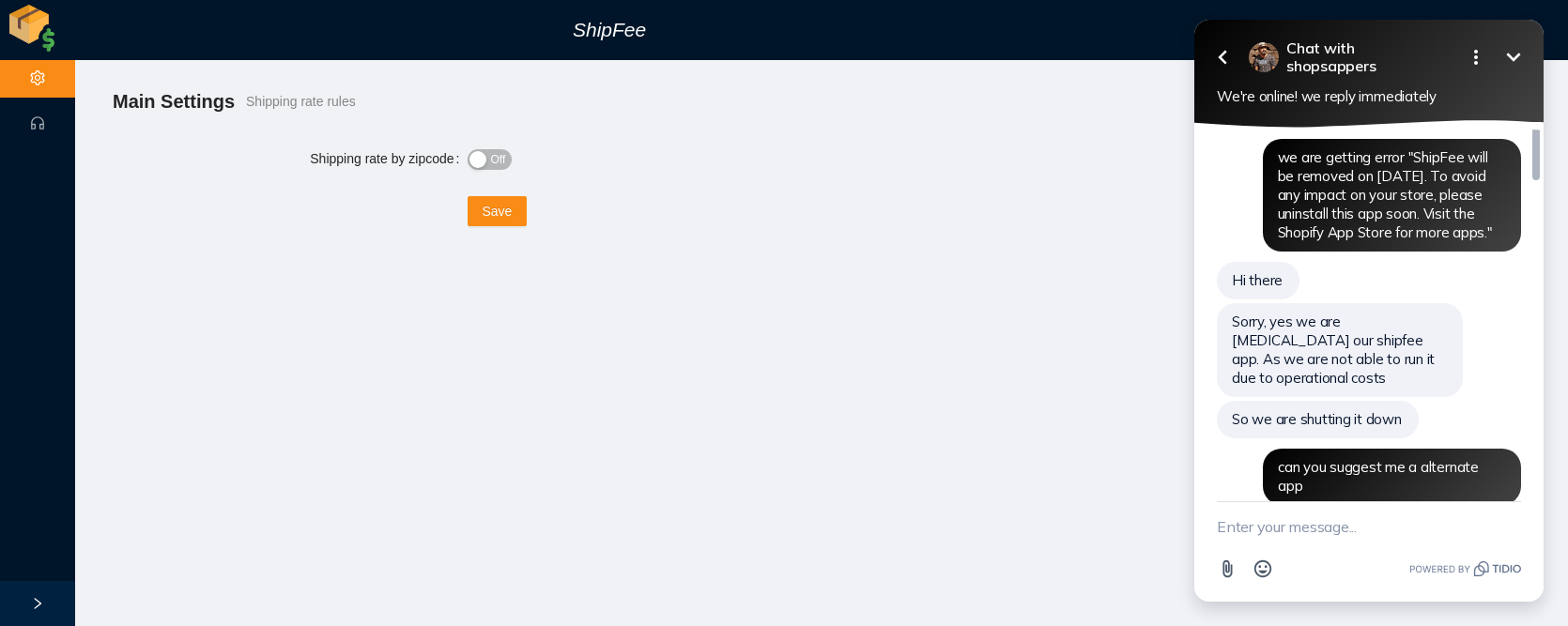 drag, startPoint x: 1539, startPoint y: 171, endPoint x: 1536, endPoint y: 191, distance: 20.223748 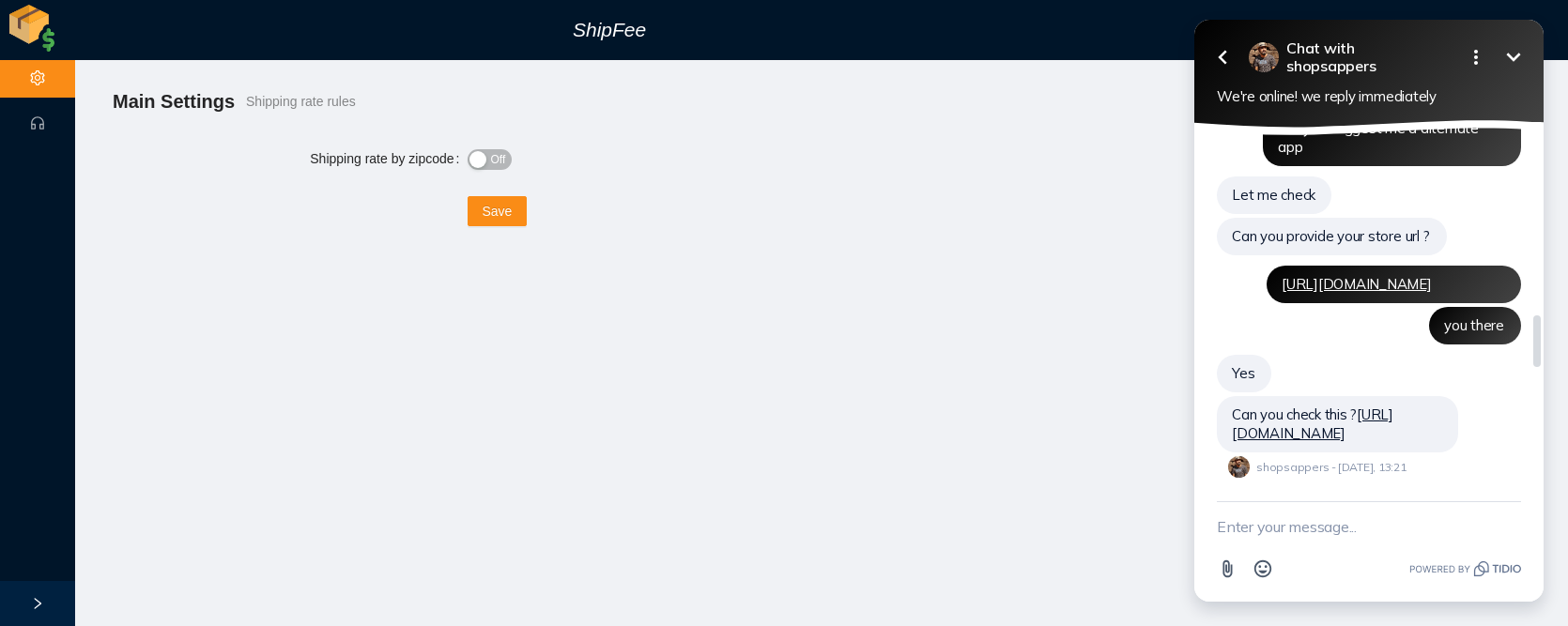 scroll, scrollTop: 376, scrollLeft: 0, axis: vertical 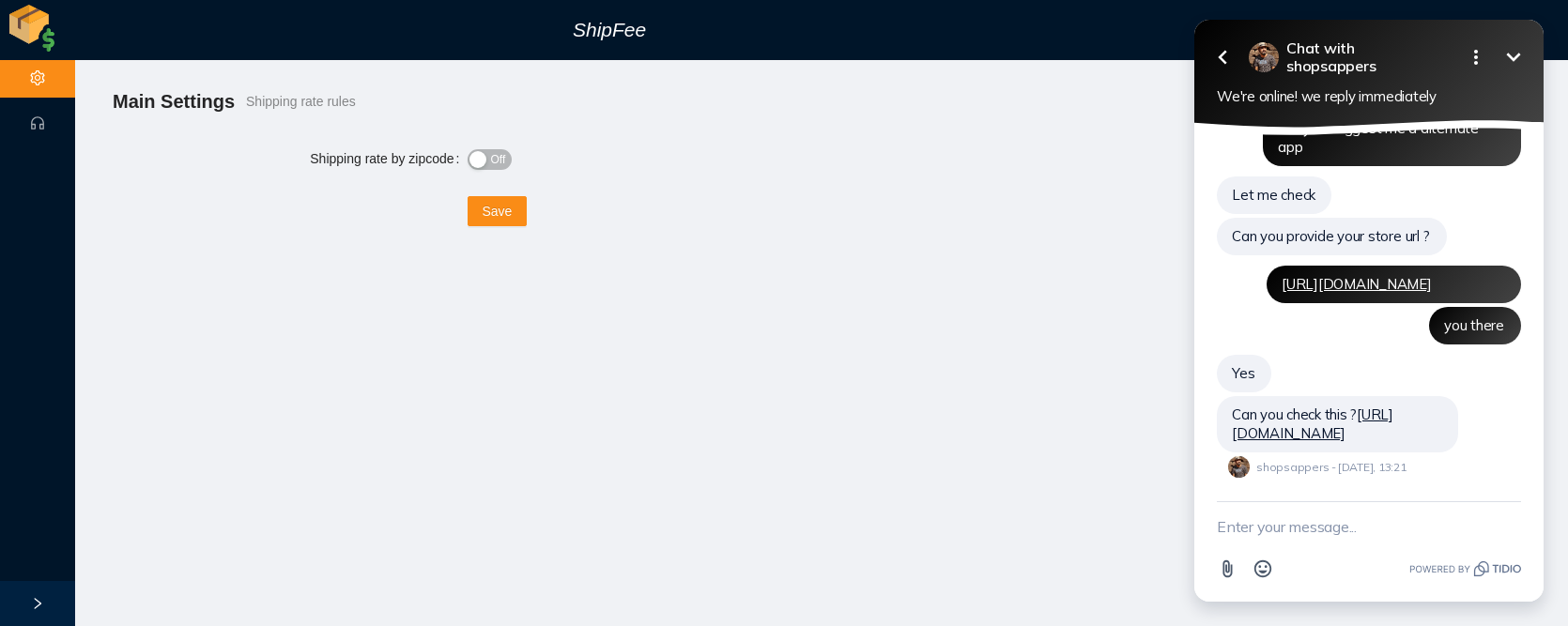 click at bounding box center [1369, 527] 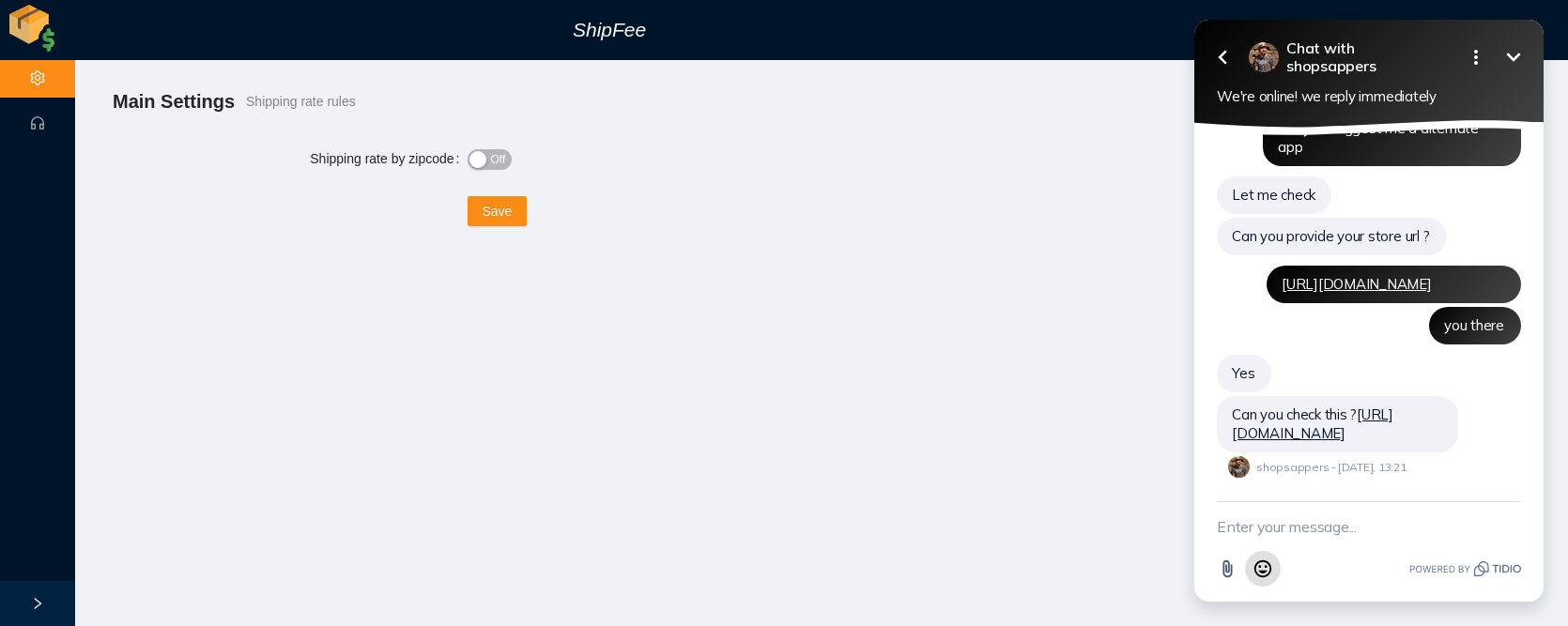 click on "Emoji" at bounding box center (1263, 569) 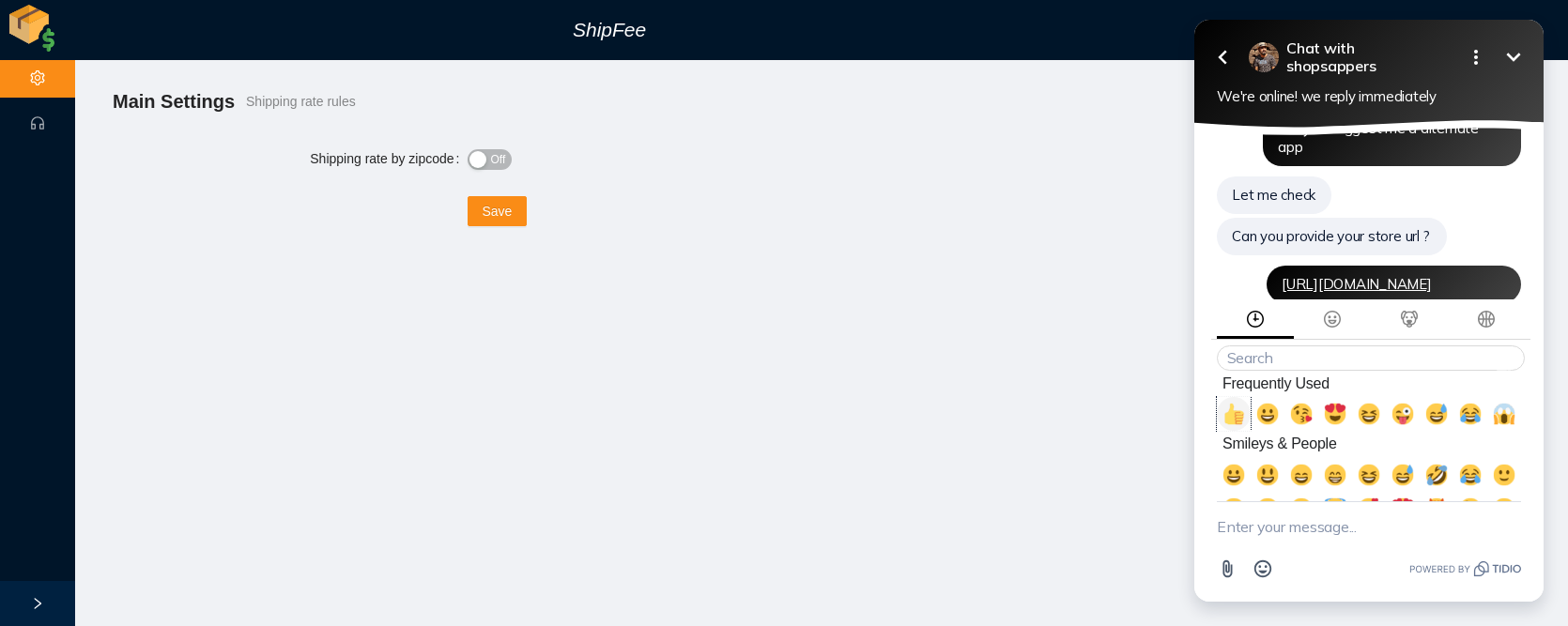 click at bounding box center [1234, 414] 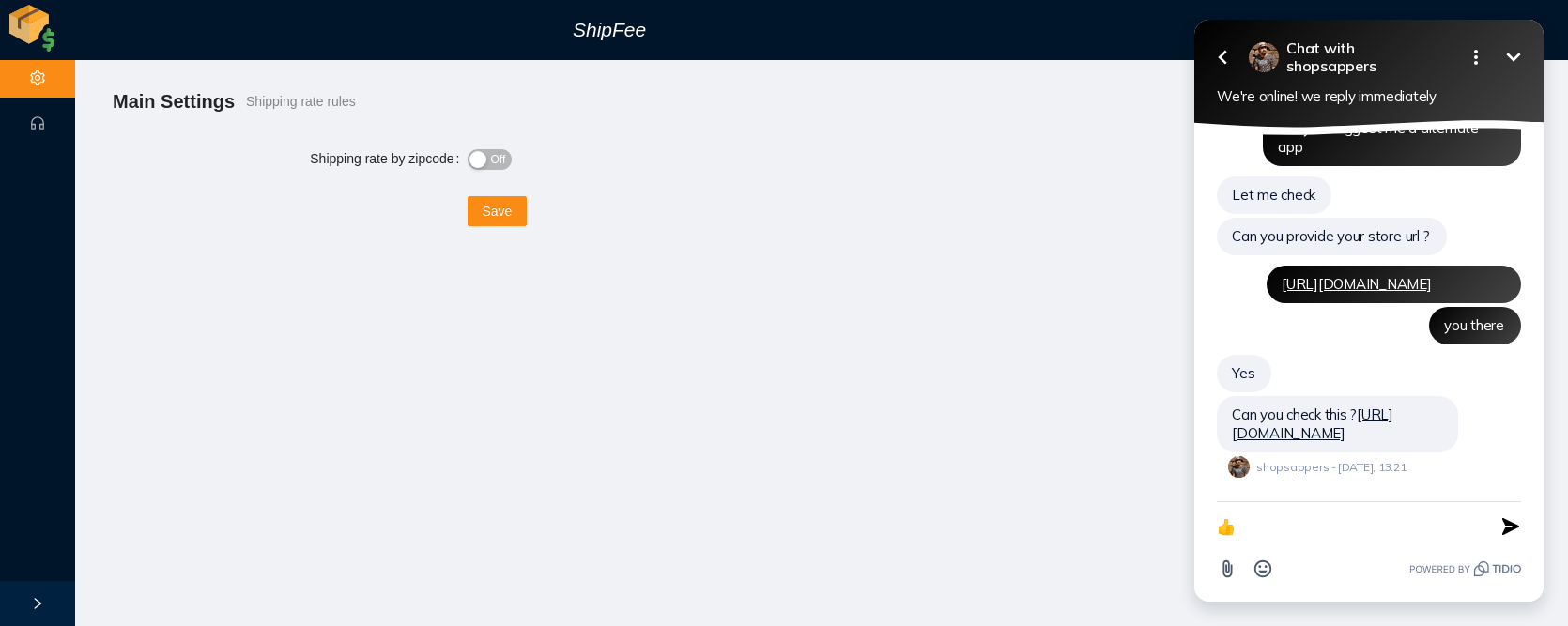 click on "👍" at bounding box center (1345, 527) 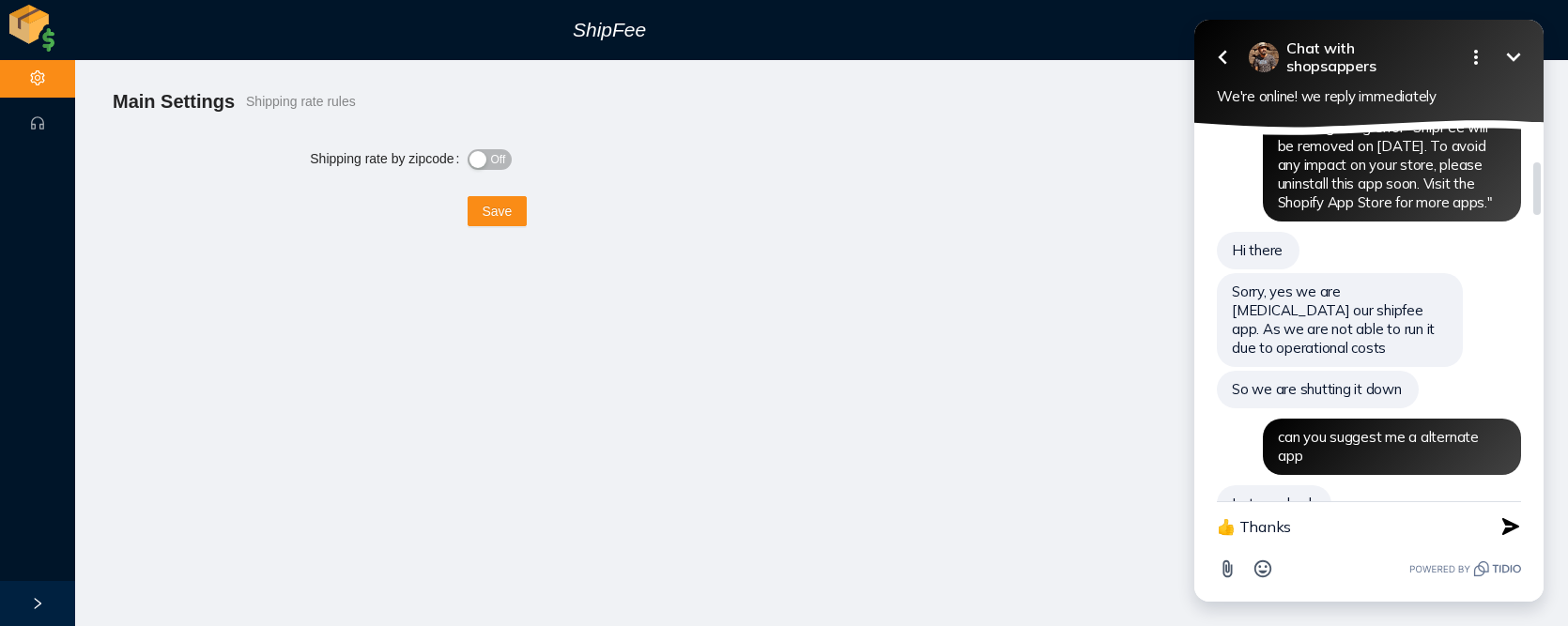 scroll, scrollTop: 0, scrollLeft: 0, axis: both 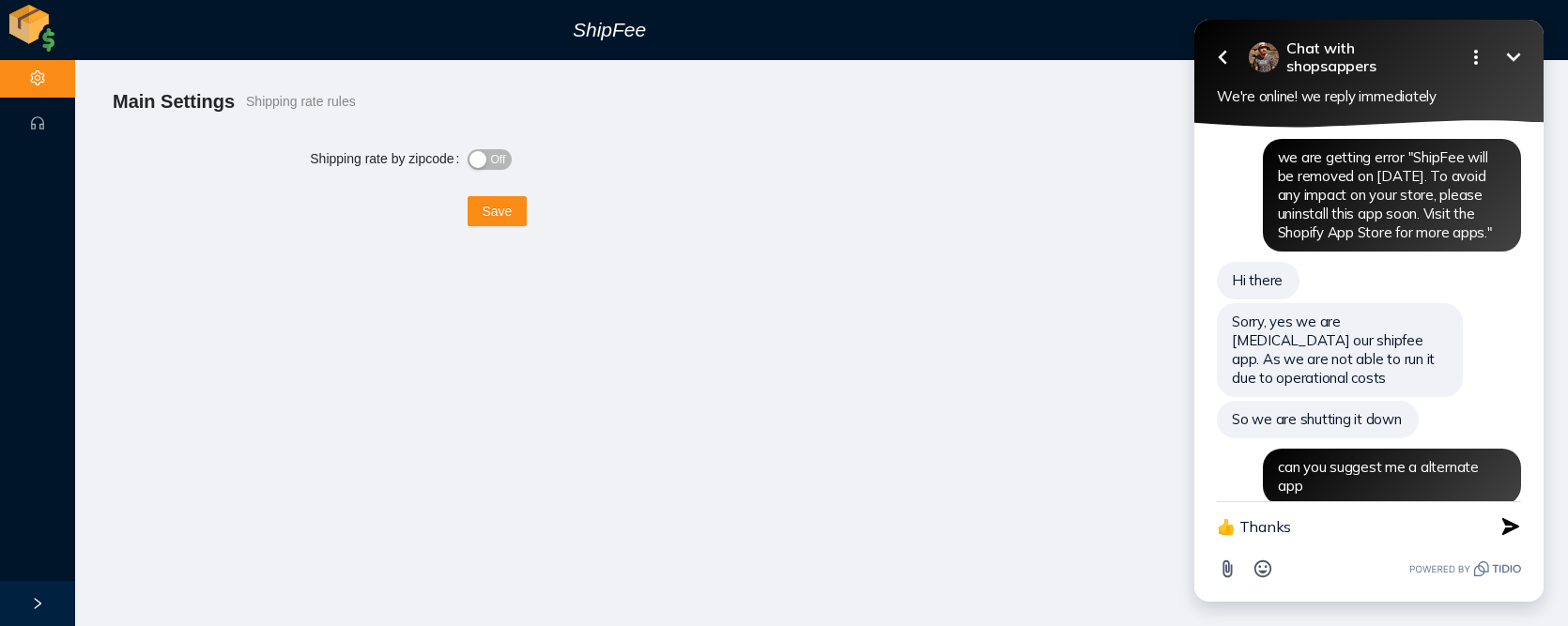 click on "👍 Thanks" at bounding box center (1345, 527) 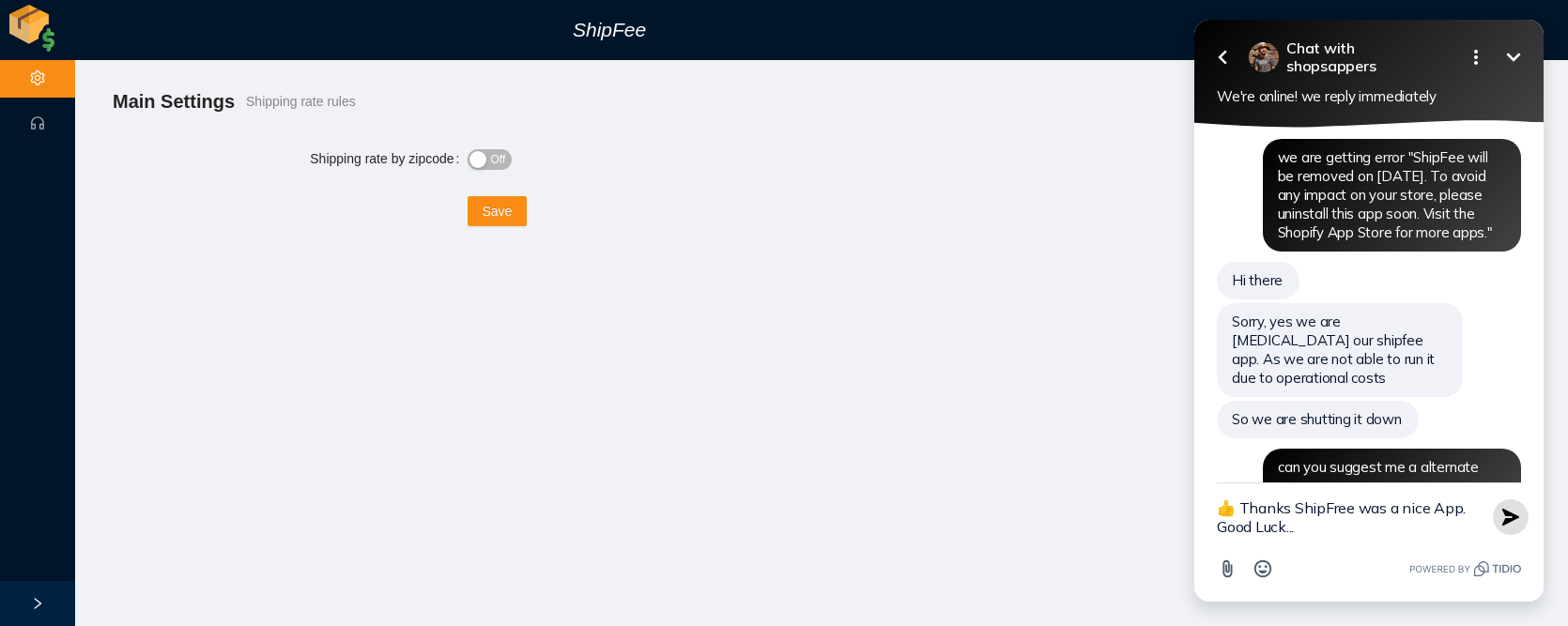 type on "👍 Thanks ShipFree was a nice App. Good Luck..." 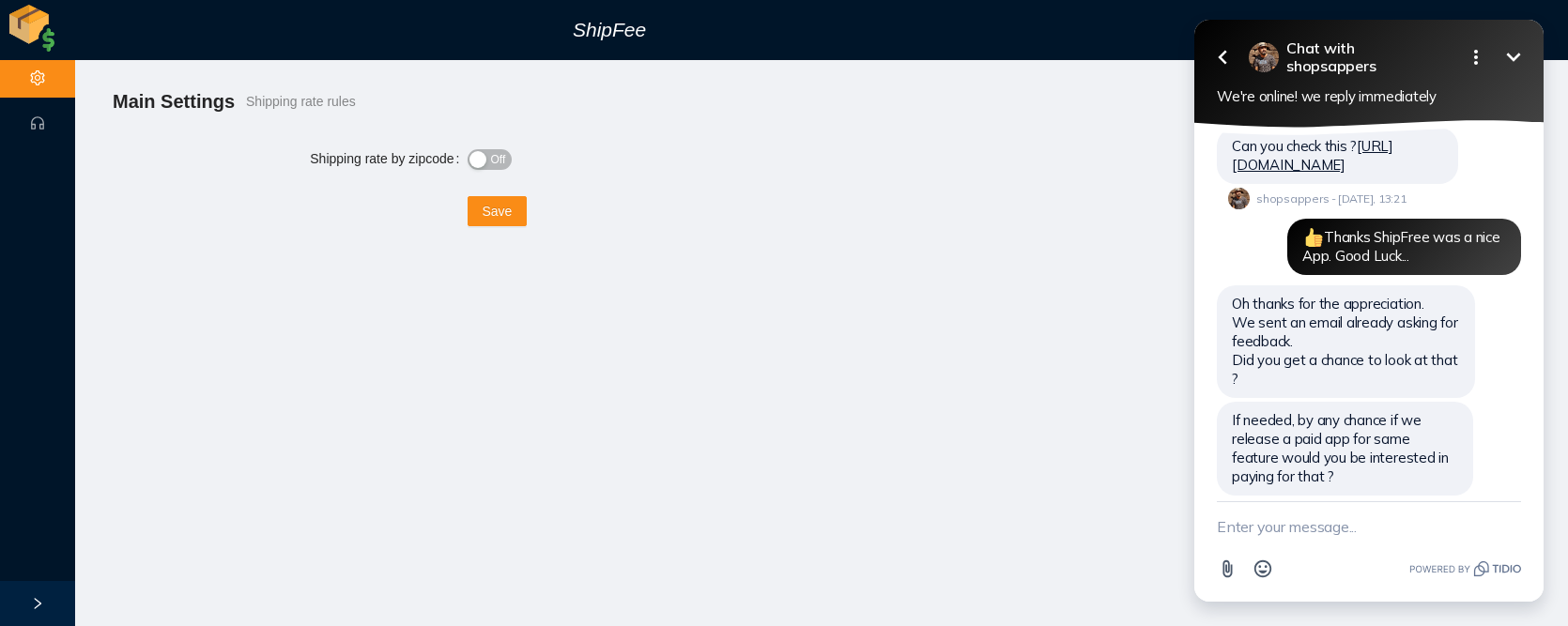 scroll, scrollTop: 664, scrollLeft: 0, axis: vertical 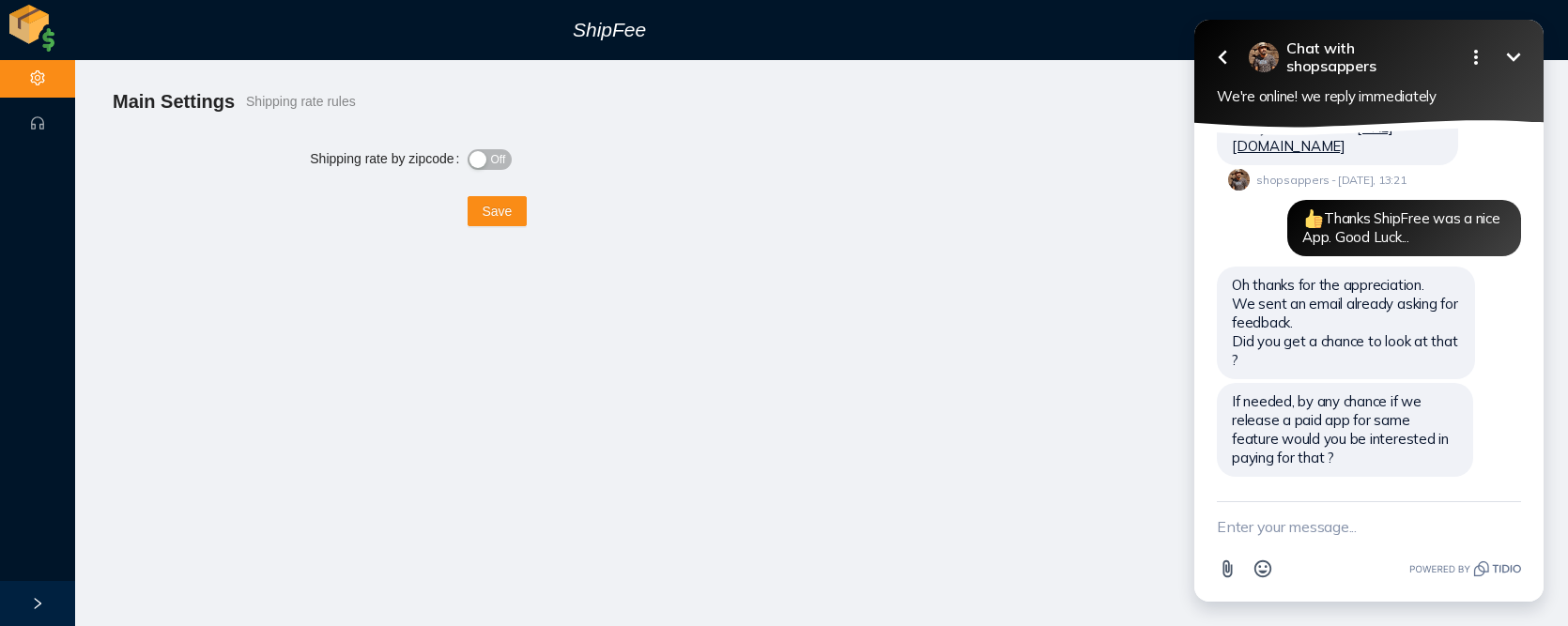 click at bounding box center (1369, 527) 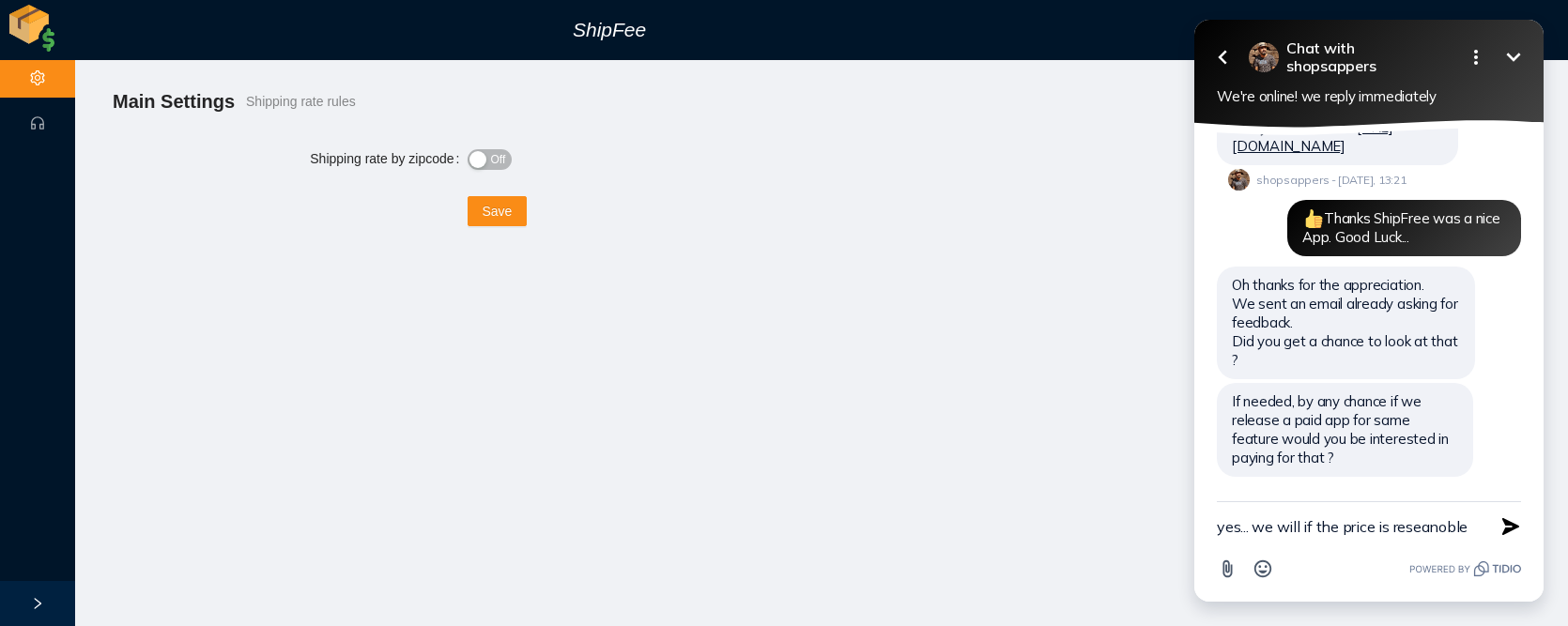 drag, startPoint x: 274, startPoint y: 535, endPoint x: 1051, endPoint y: 524, distance: 777.07786 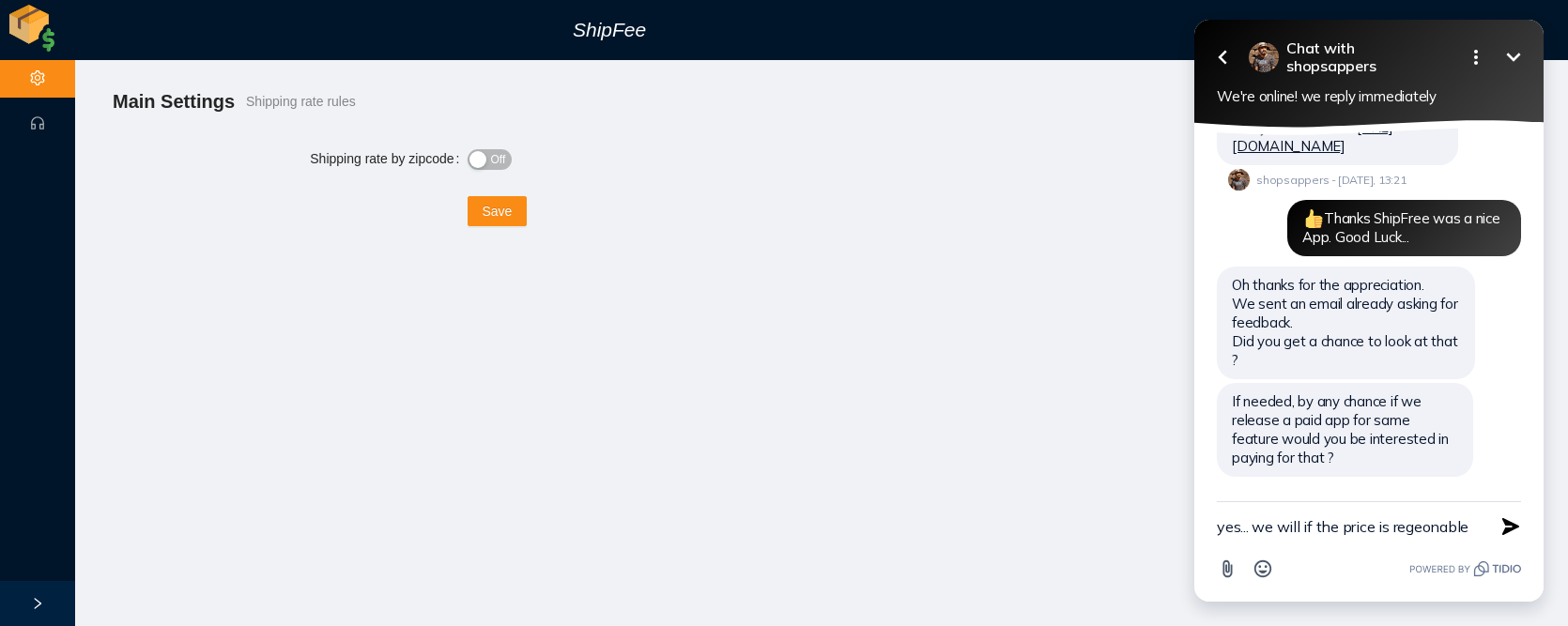 drag, startPoint x: 1402, startPoint y: 522, endPoint x: 1477, endPoint y: 530, distance: 75.42546 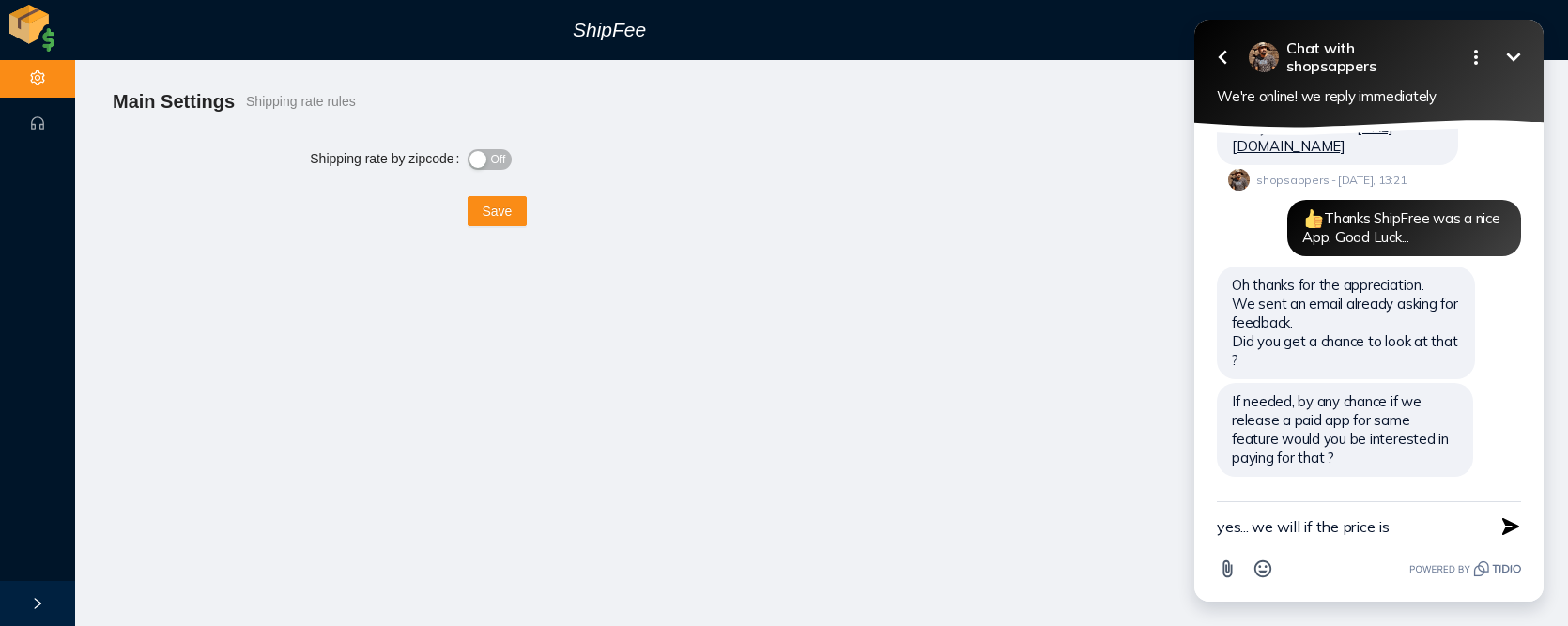 click on "yes... we will if the price is" at bounding box center (1345, 527) 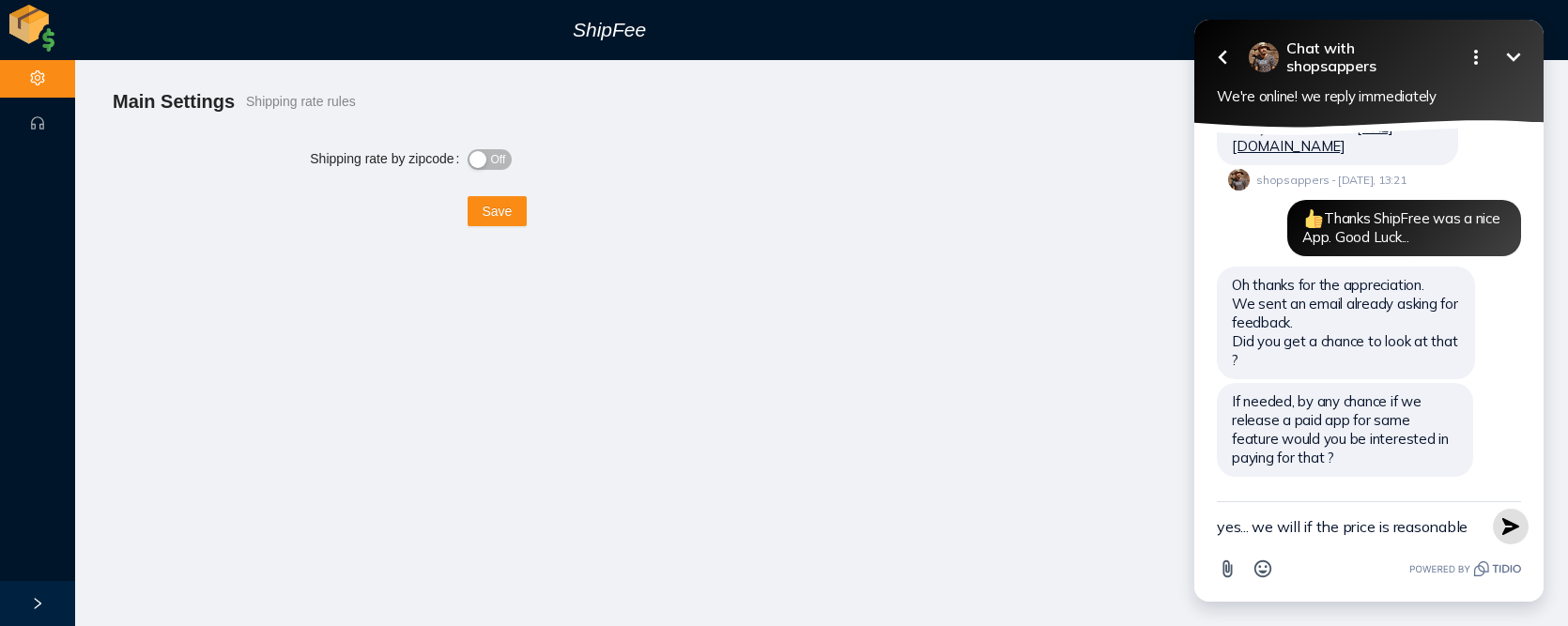 type on "yes... we will if the price is reasonable" 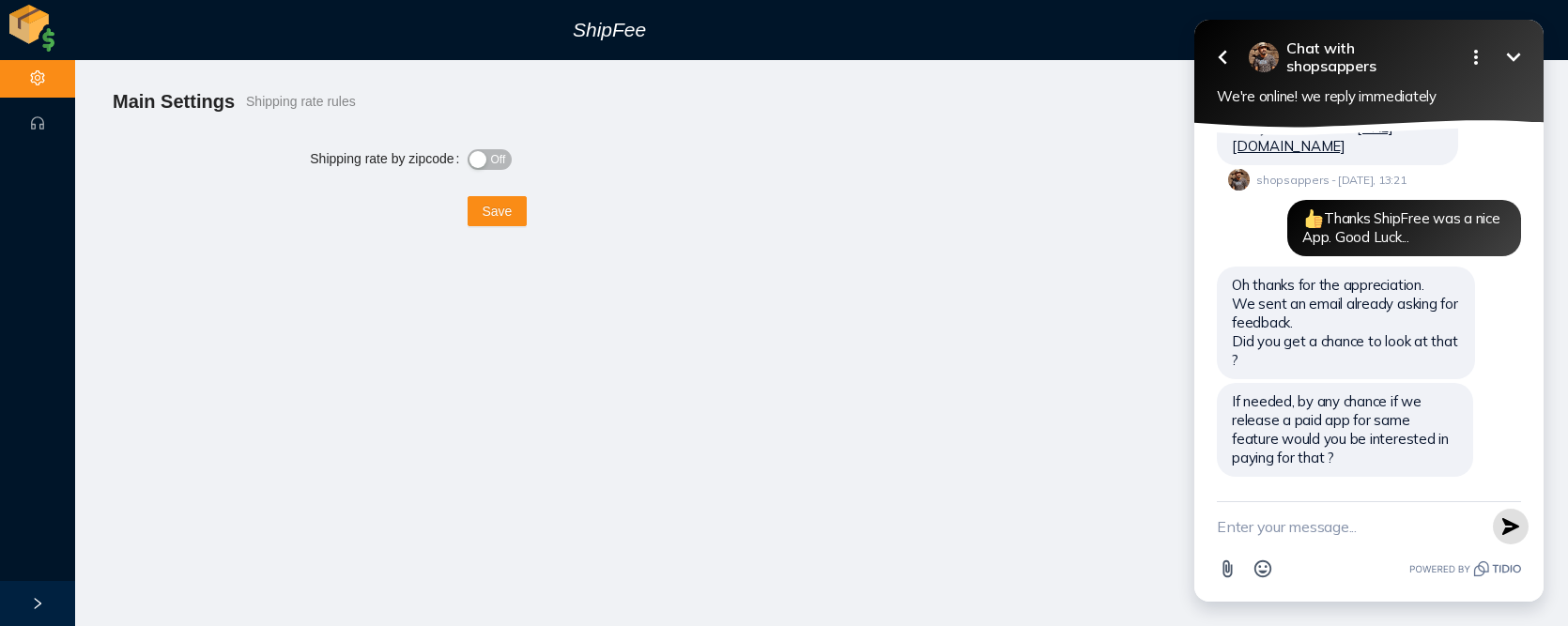 scroll, scrollTop: 730, scrollLeft: 0, axis: vertical 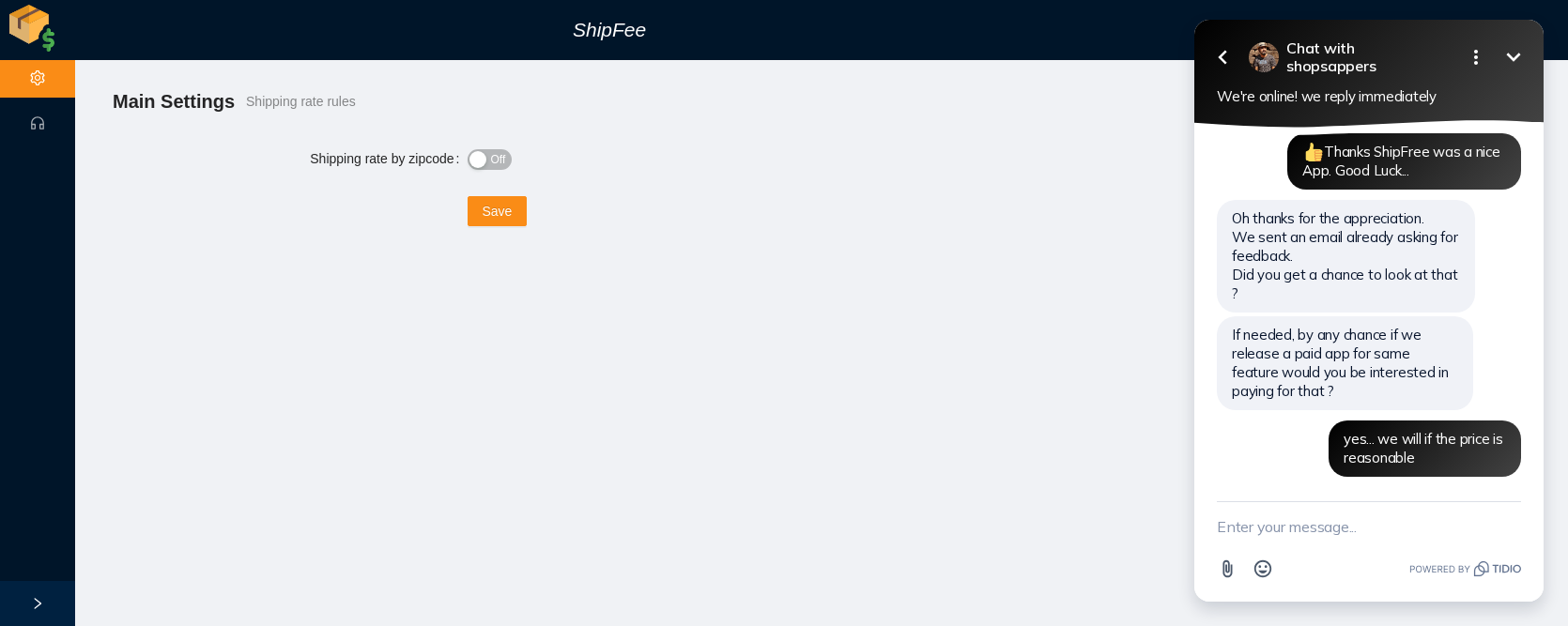 click at bounding box center [1369, 527] 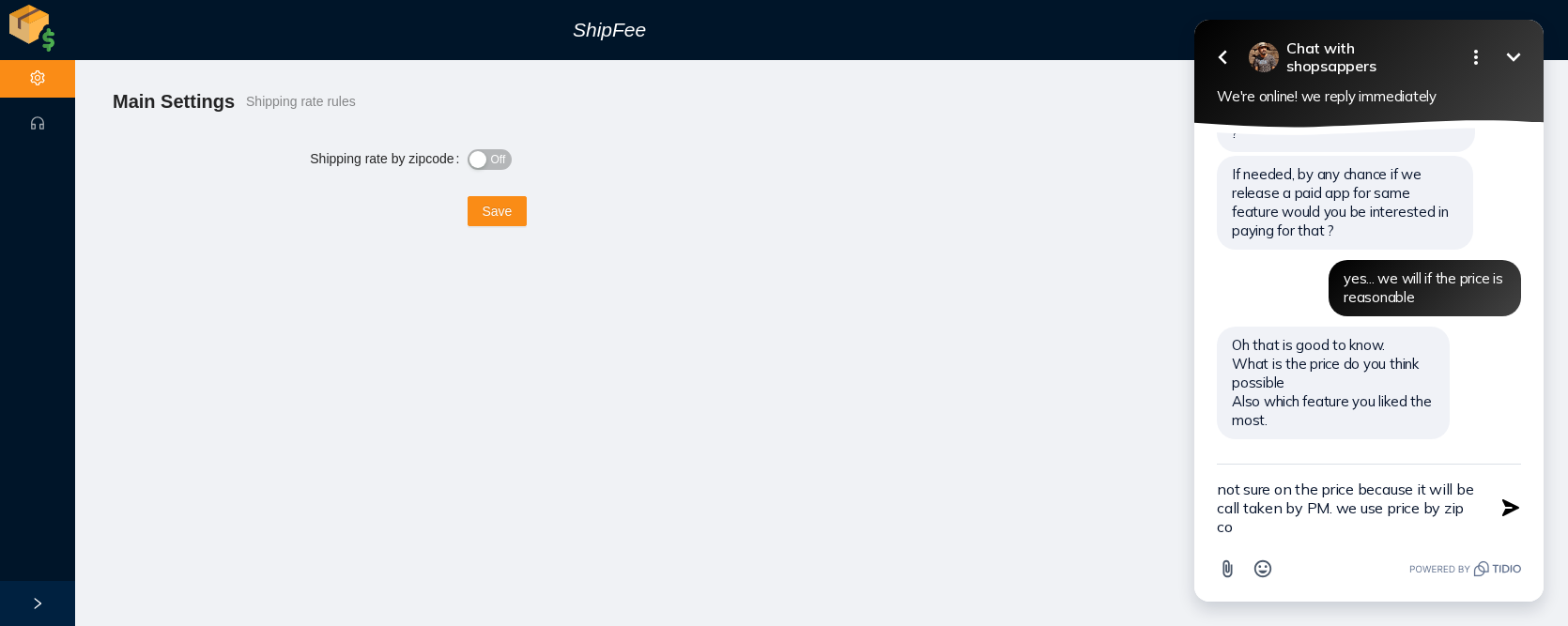 scroll, scrollTop: 891, scrollLeft: 0, axis: vertical 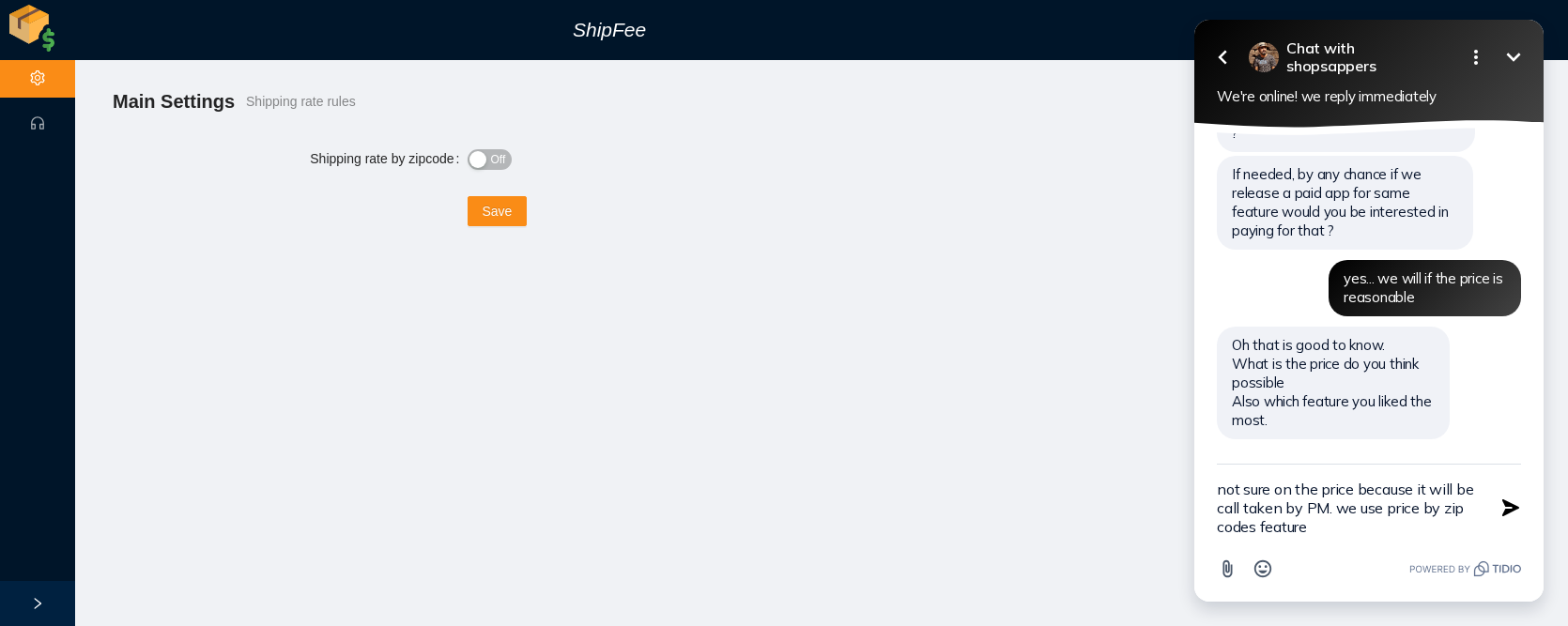 click on "not sure on the price because it will be call taken by PM. we use price by zip codes feature" at bounding box center (1345, 508) 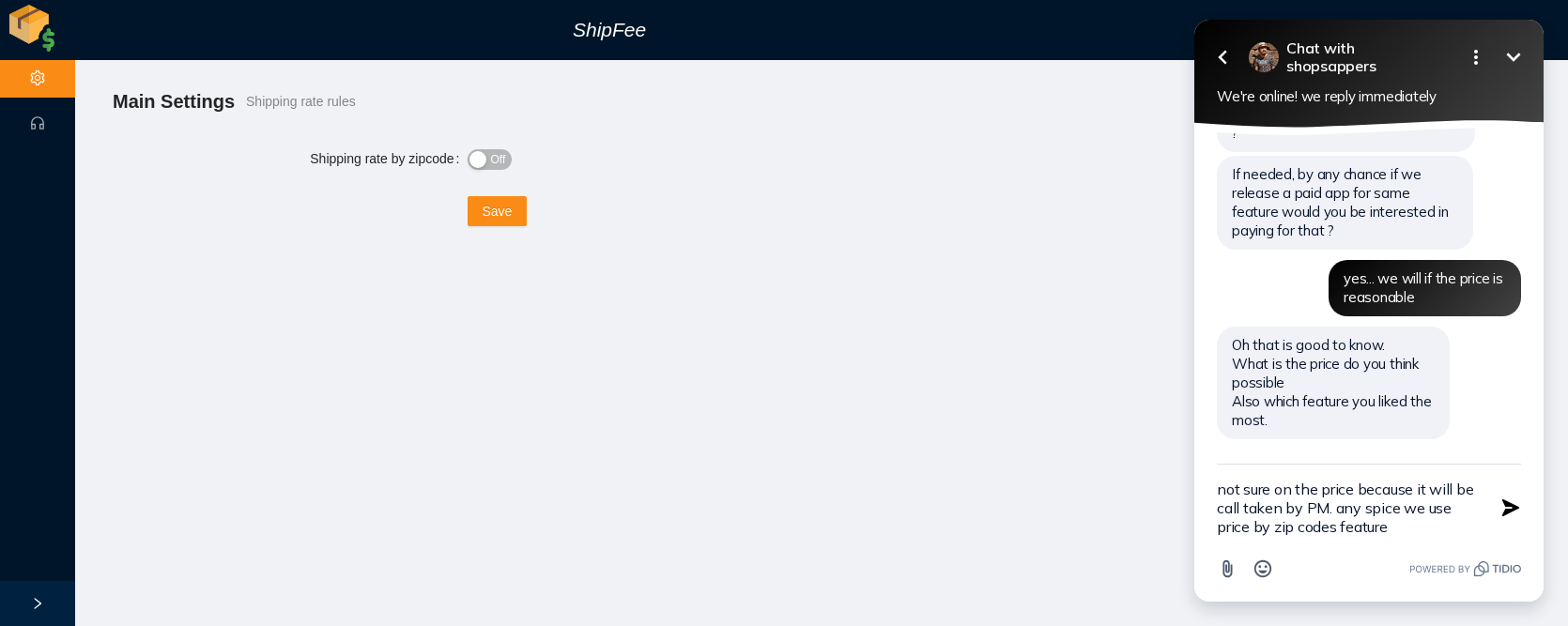 click on "not sure on the price because it will be call taken by PM. any spice we use price by zip codes feature" at bounding box center (1345, 508) 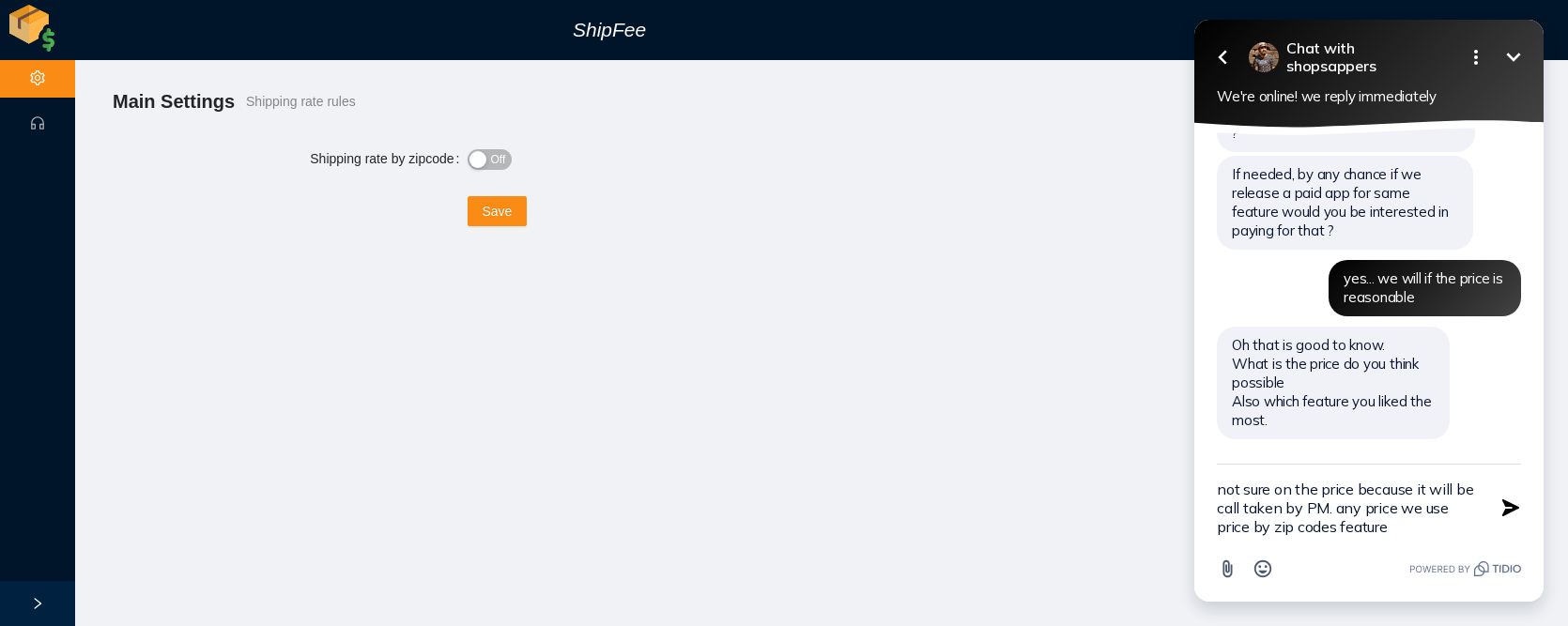 click on "not sure on the price because it will be call taken by PM. any price we use price by zip codes feature" at bounding box center (1345, 508) 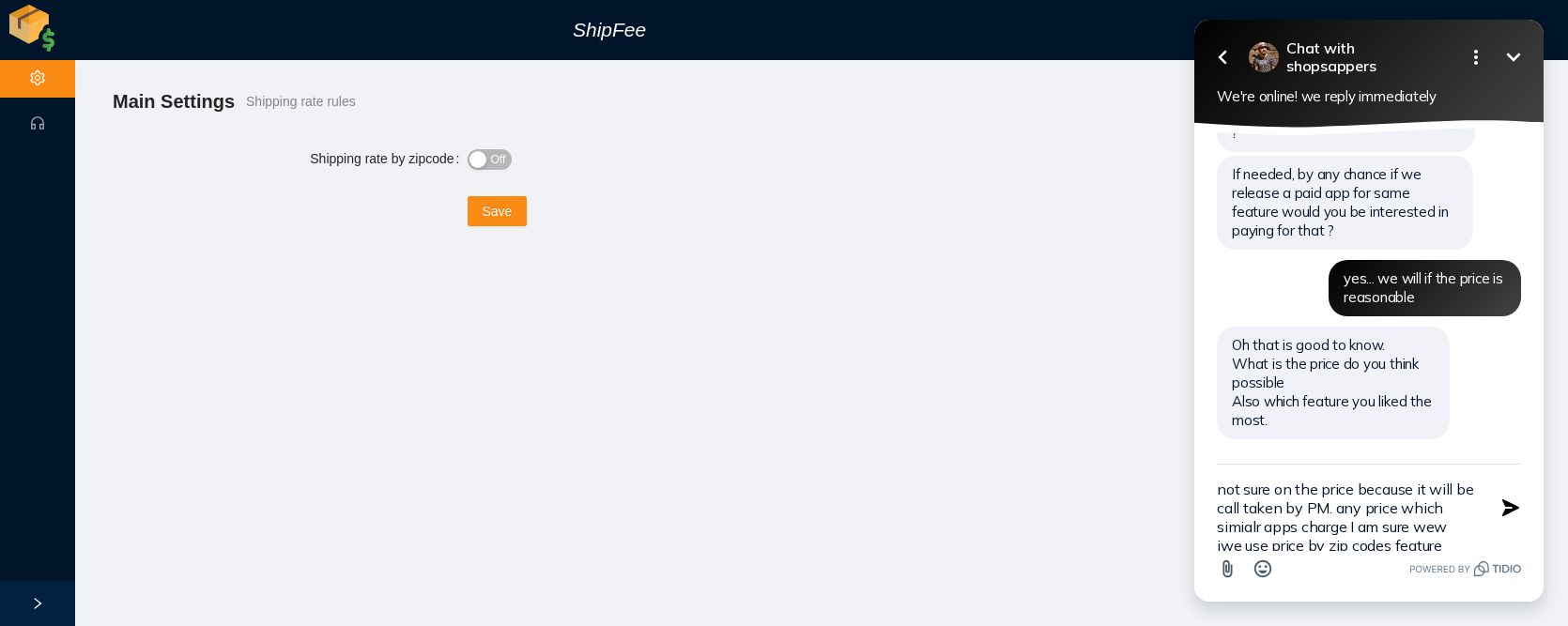 scroll, scrollTop: 4, scrollLeft: 0, axis: vertical 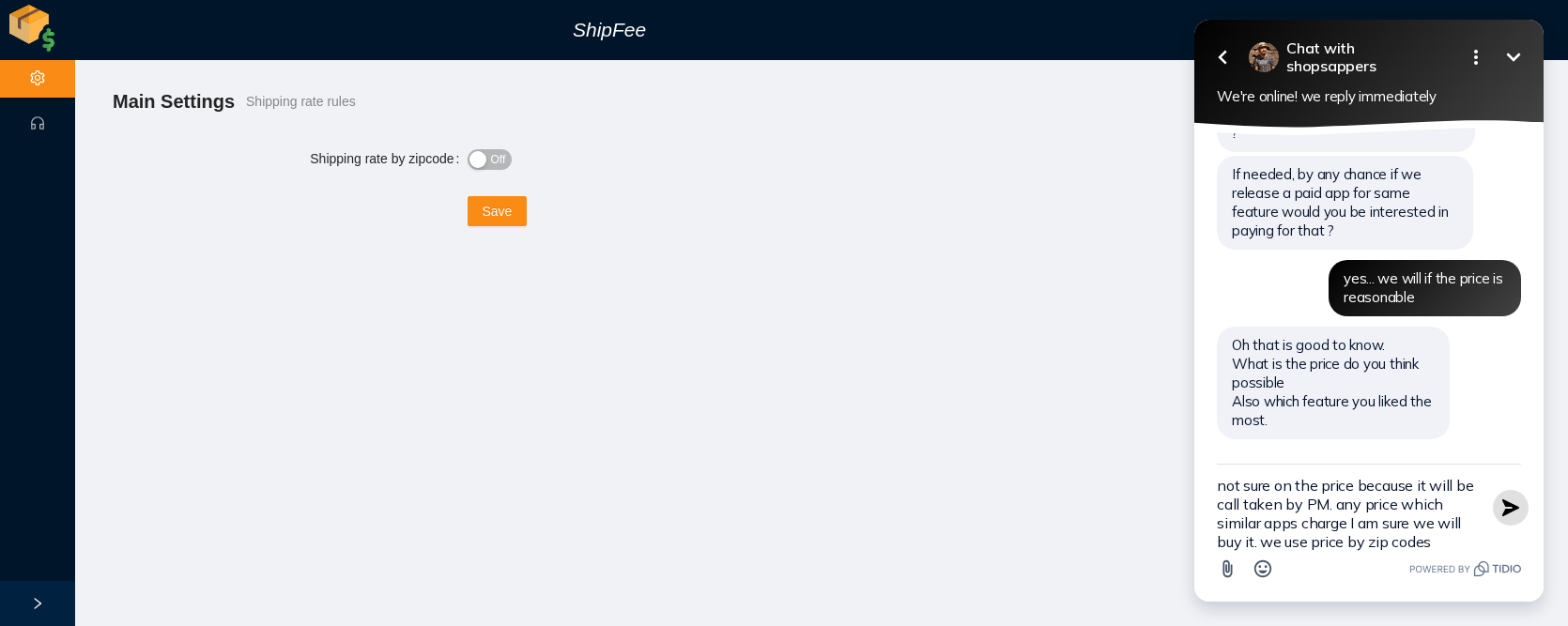 type on "not sure on the price because it will be call taken by PM. any price which similar apps charge I am sure we will buy it. we use price by zip codes feature" 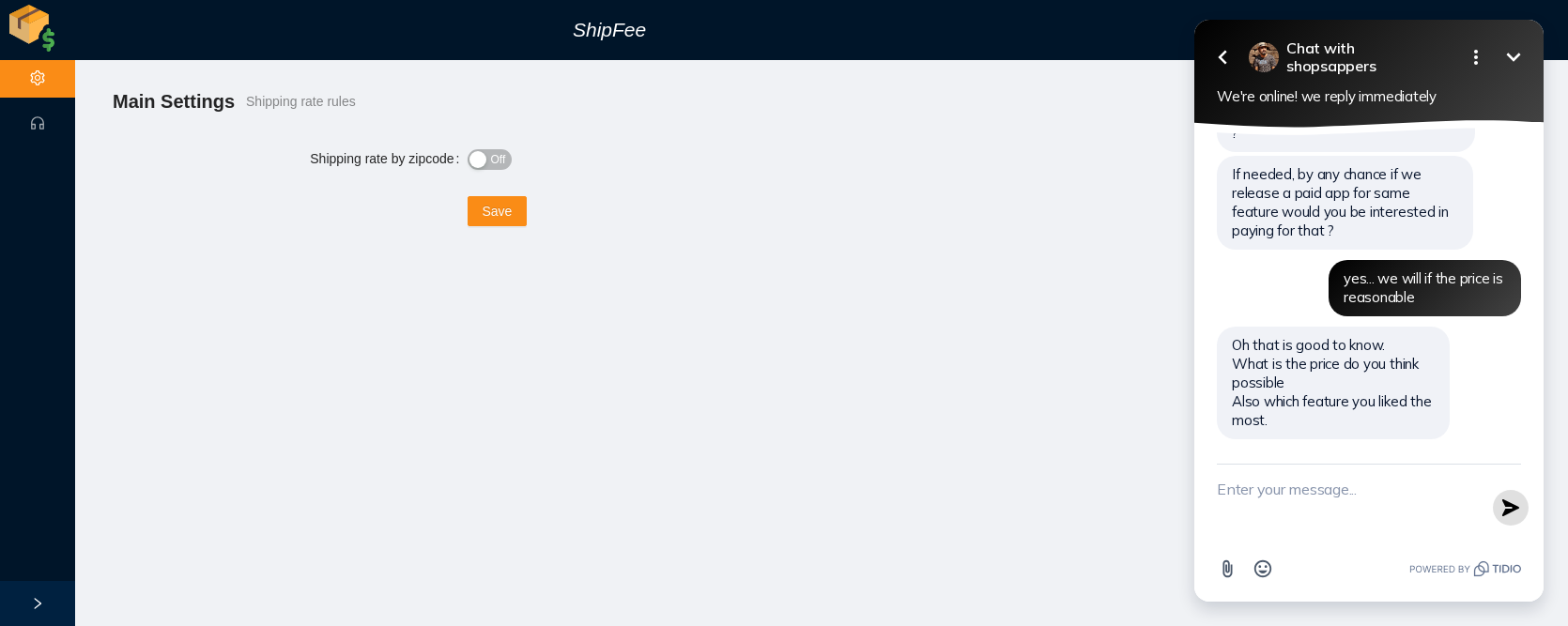 scroll, scrollTop: 976, scrollLeft: 0, axis: vertical 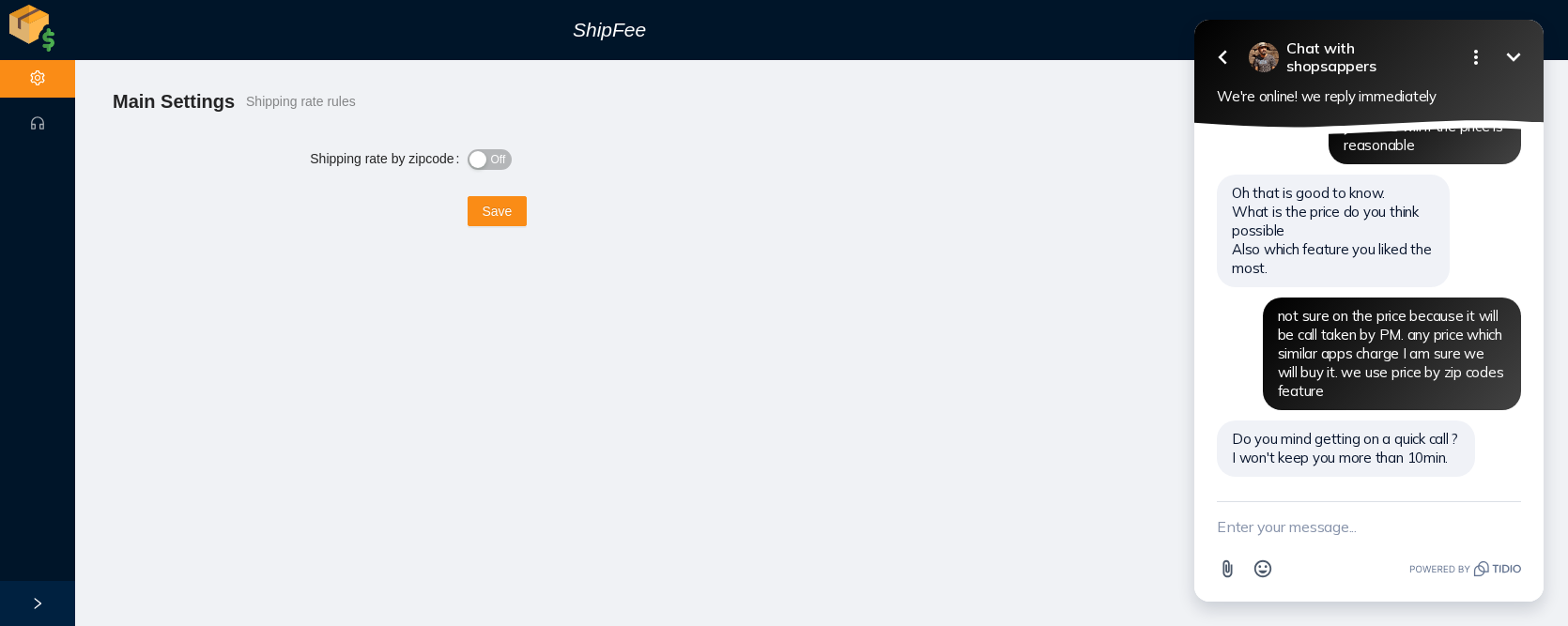 click at bounding box center [1369, 527] 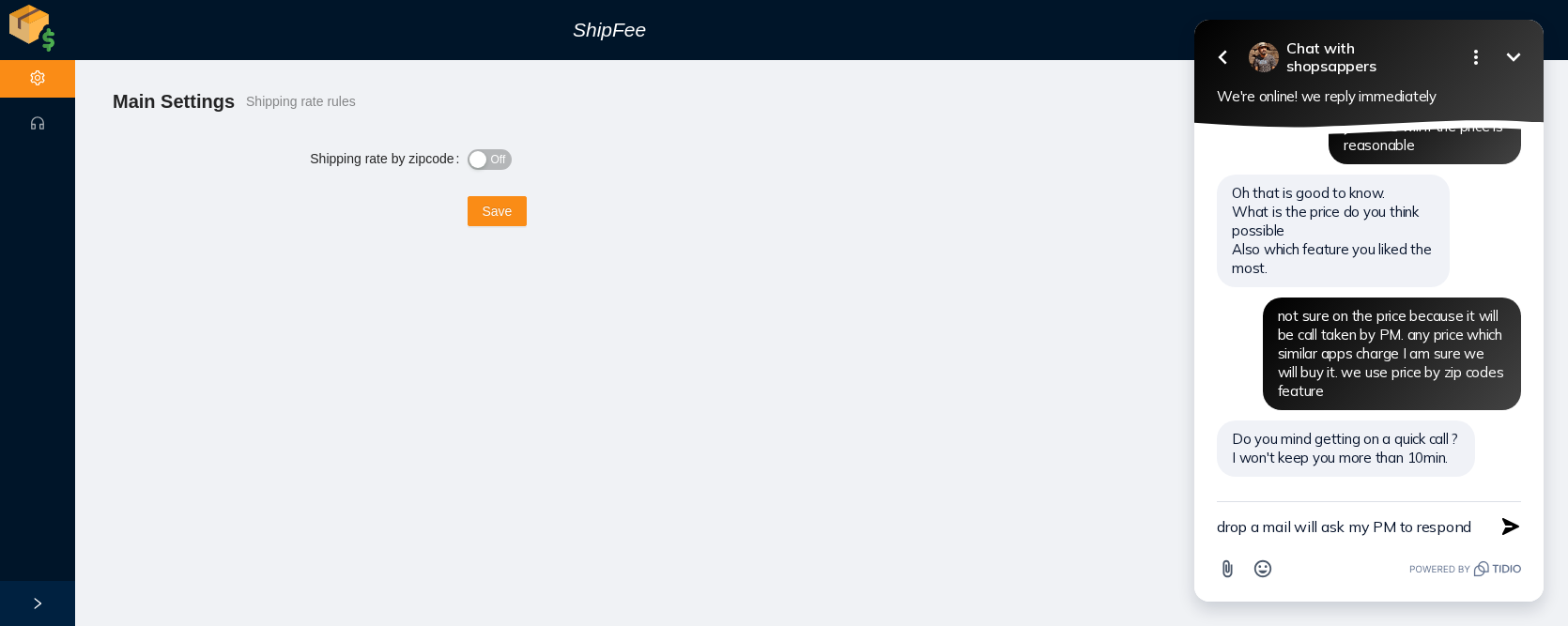 click on "drop a mail will ask my PM to respond" at bounding box center (1345, 527) 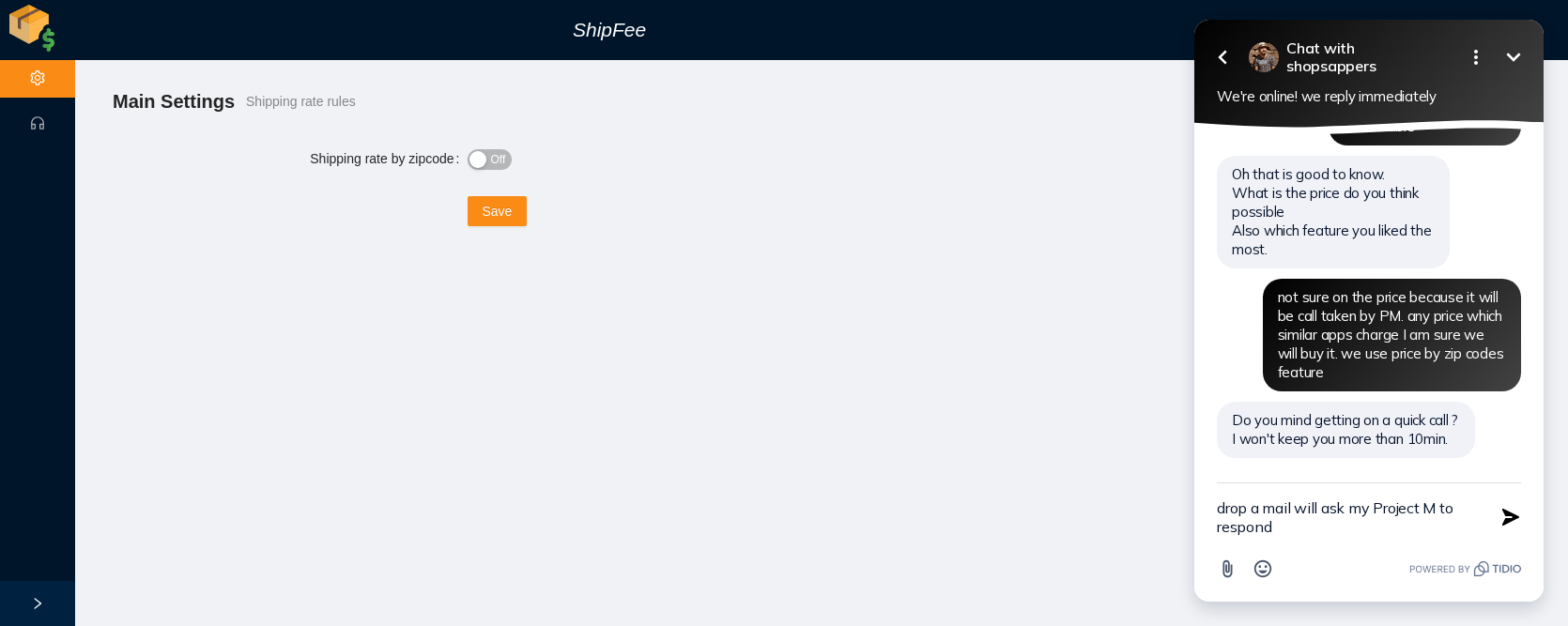 click on "drop a mail will ask my Project M to respond" at bounding box center (1345, 517) 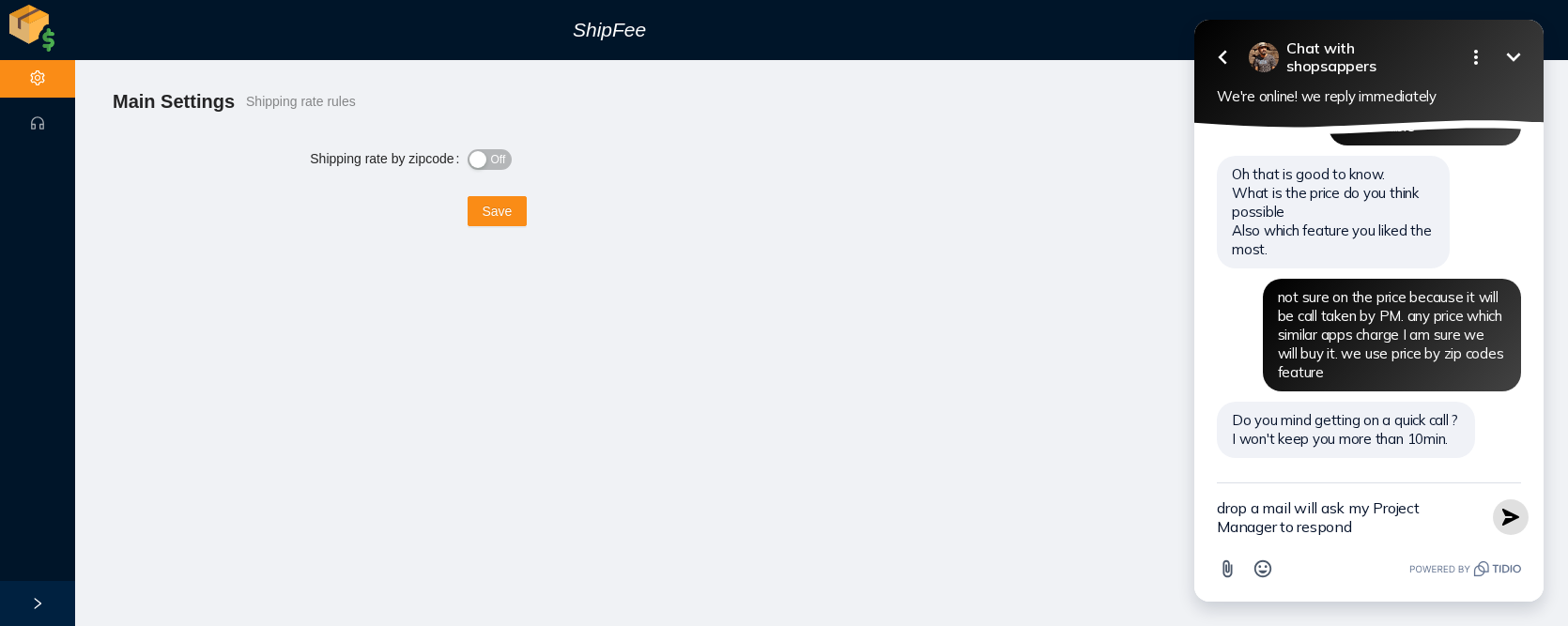 type on "drop a mail will ask my Project Manager to respond" 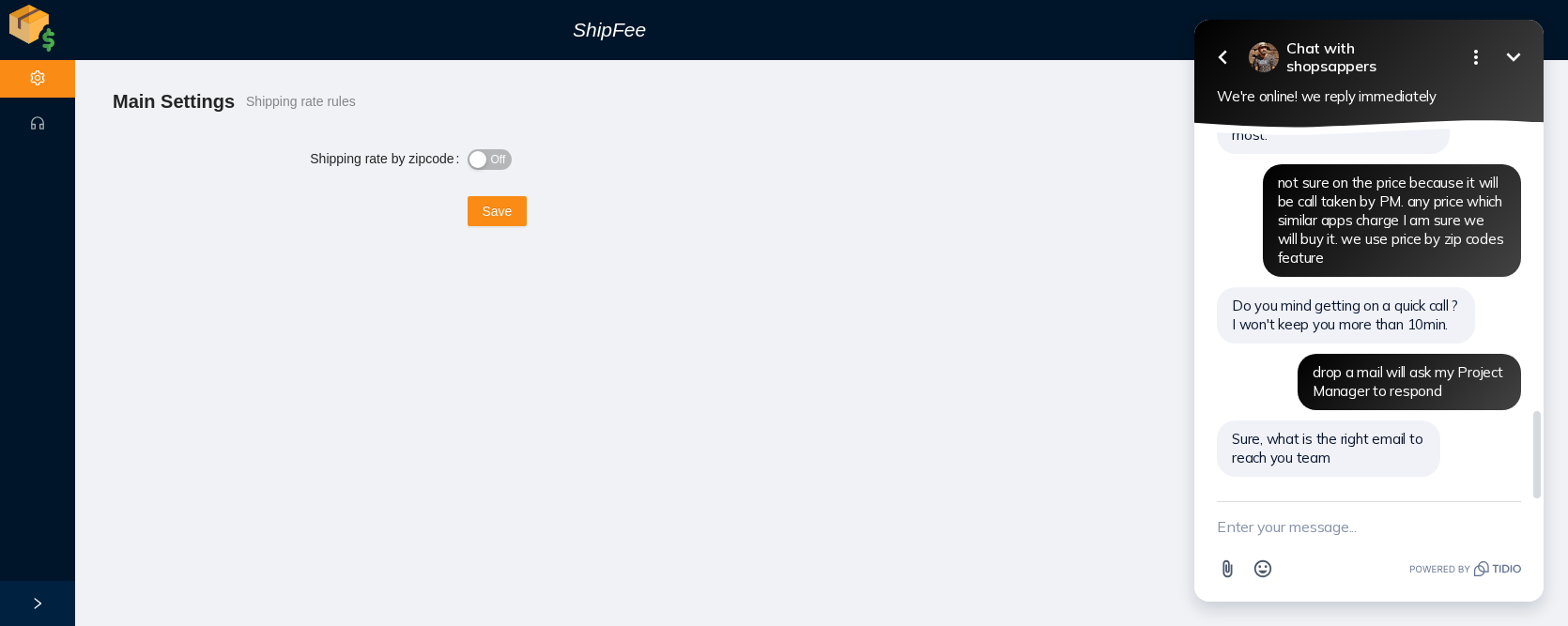 scroll, scrollTop: 1176, scrollLeft: 0, axis: vertical 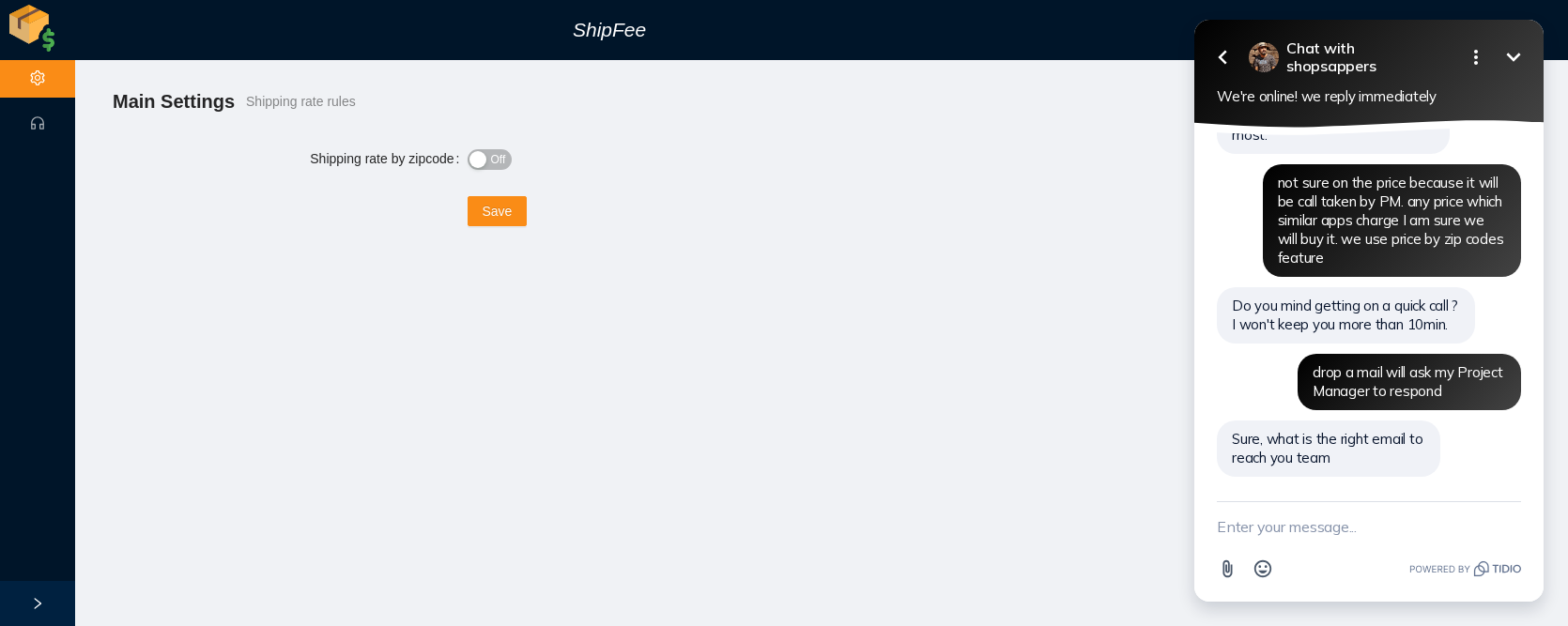click at bounding box center (1369, 527) 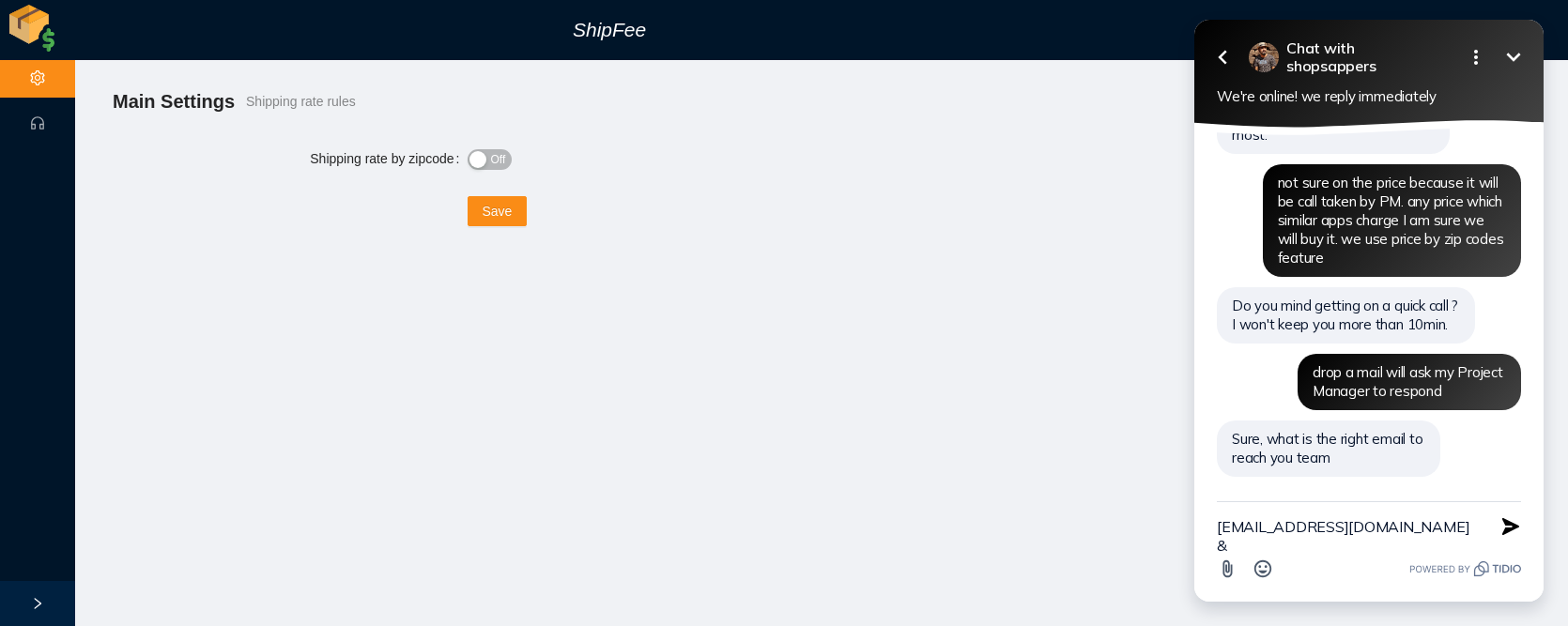 click on "[EMAIL_ADDRESS][DOMAIN_NAME] &  Send Shortcut" at bounding box center (1369, 527) 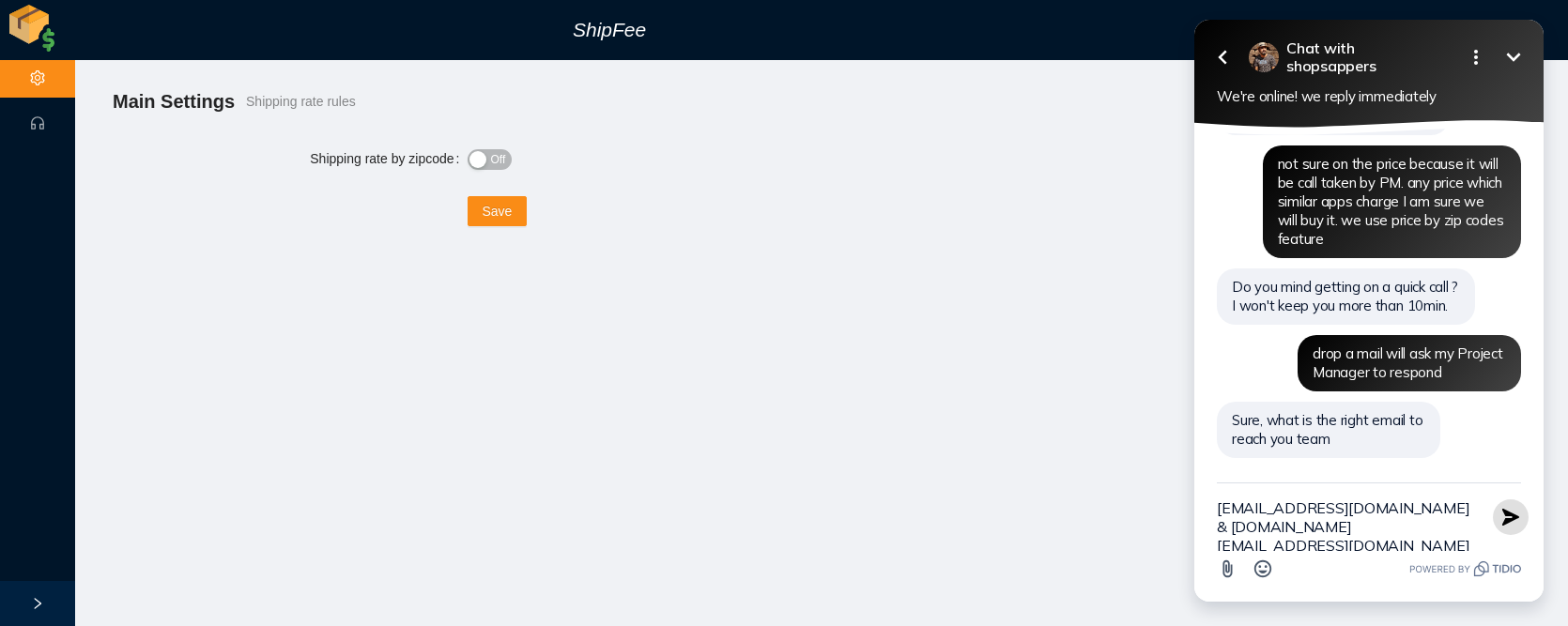 type on "[EMAIL_ADDRESS][DOMAIN_NAME] & [DOMAIN_NAME][EMAIL_ADDRESS][DOMAIN_NAME]" 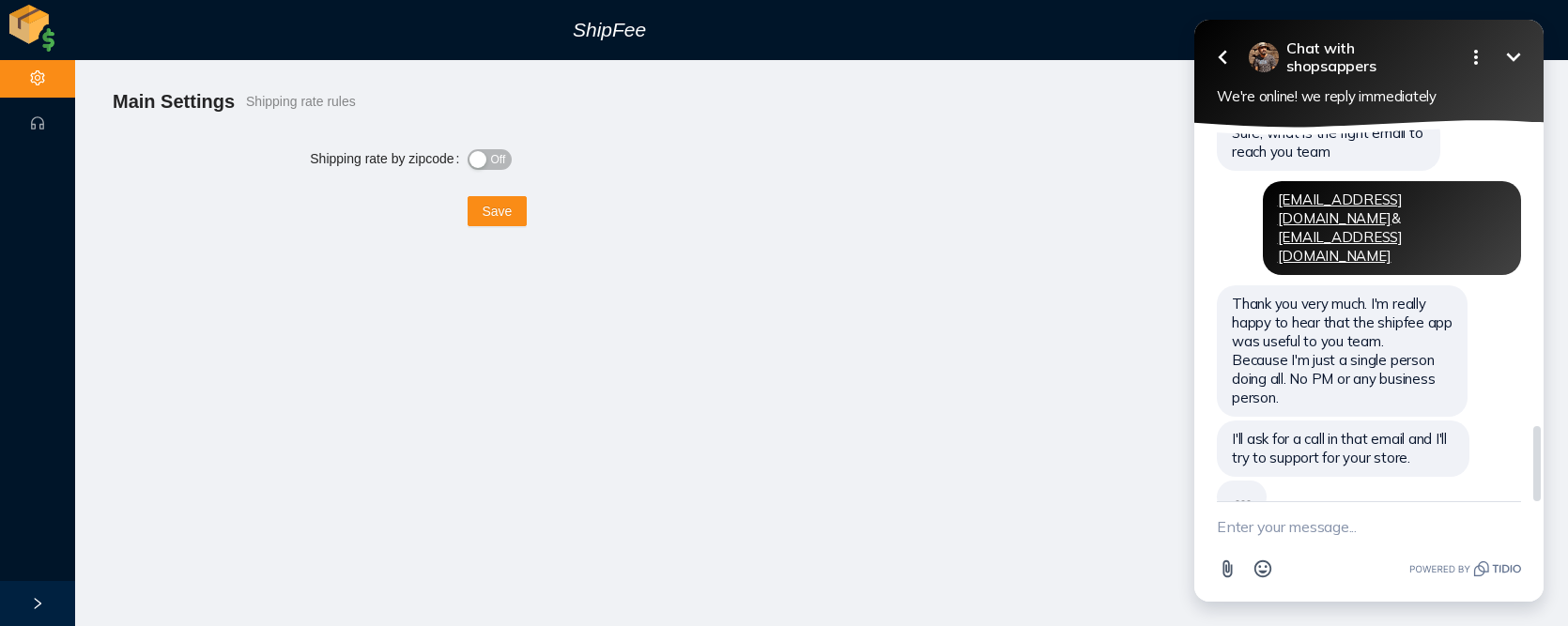 scroll, scrollTop: 1486, scrollLeft: 0, axis: vertical 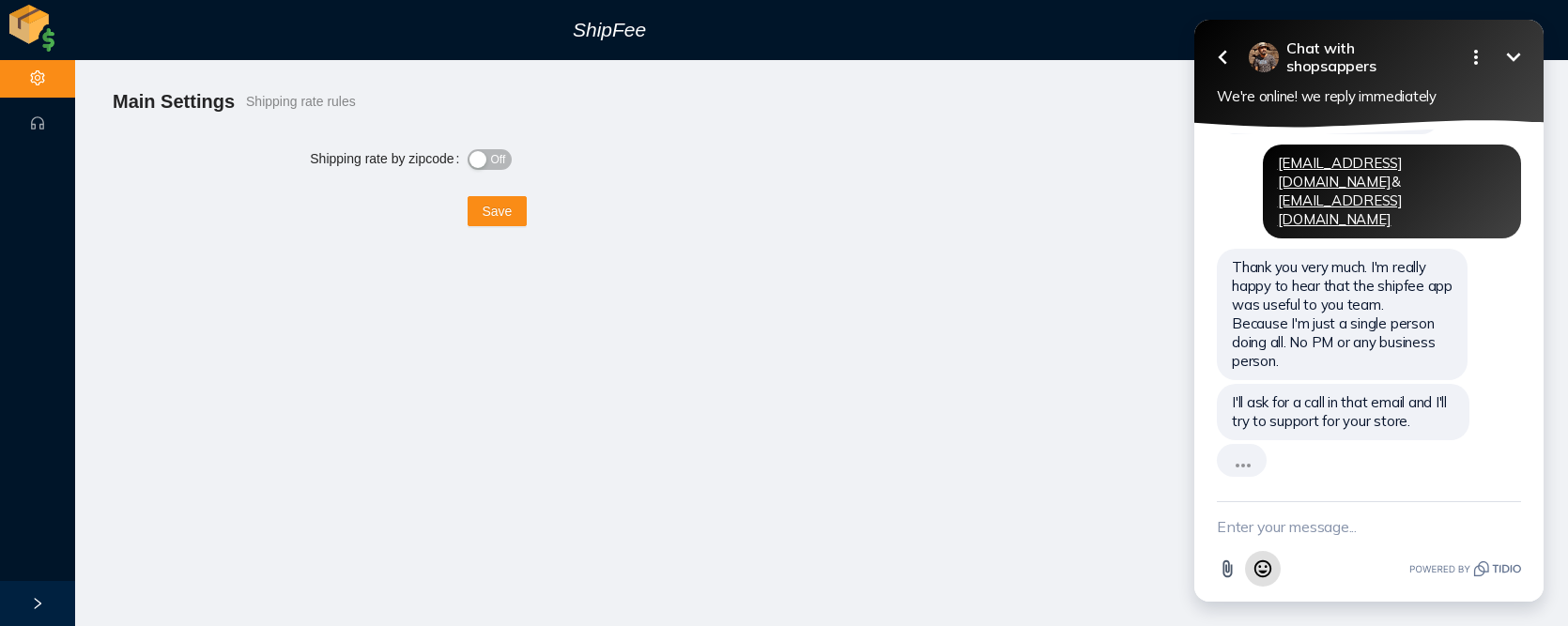 click 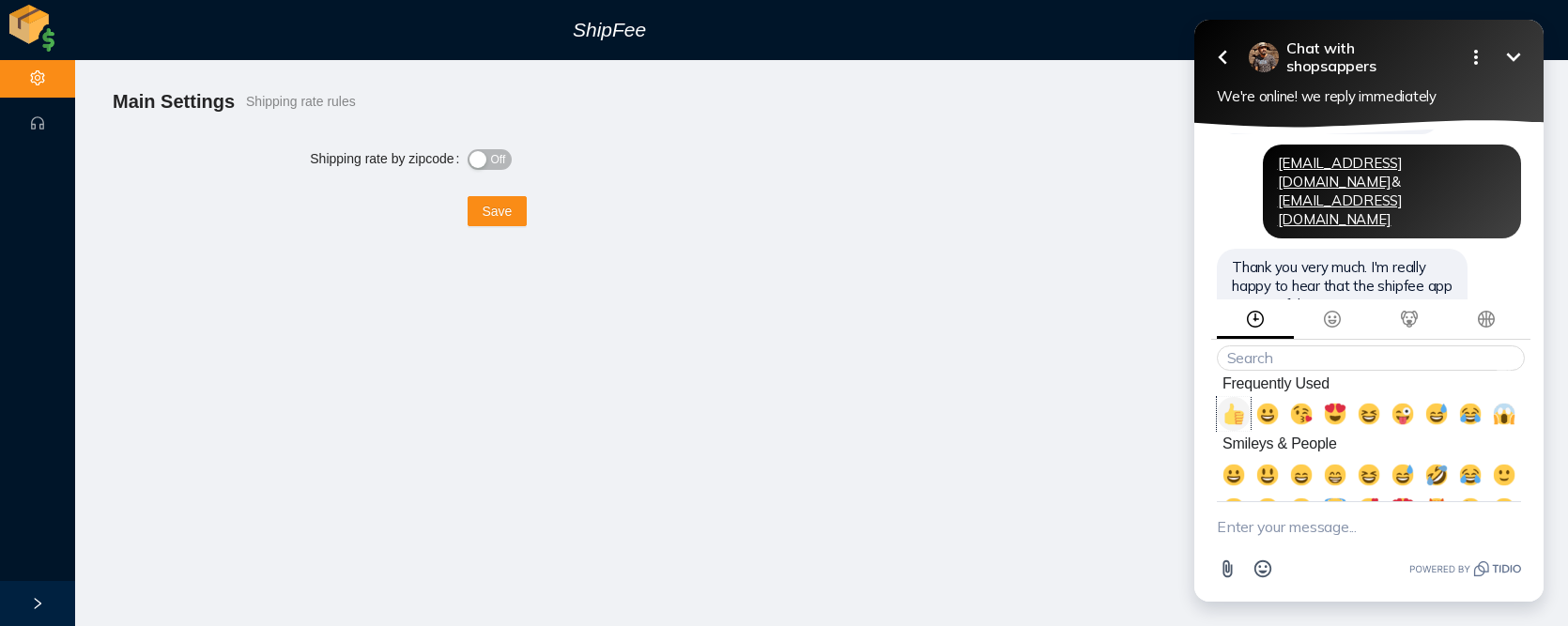click at bounding box center (1234, 414) 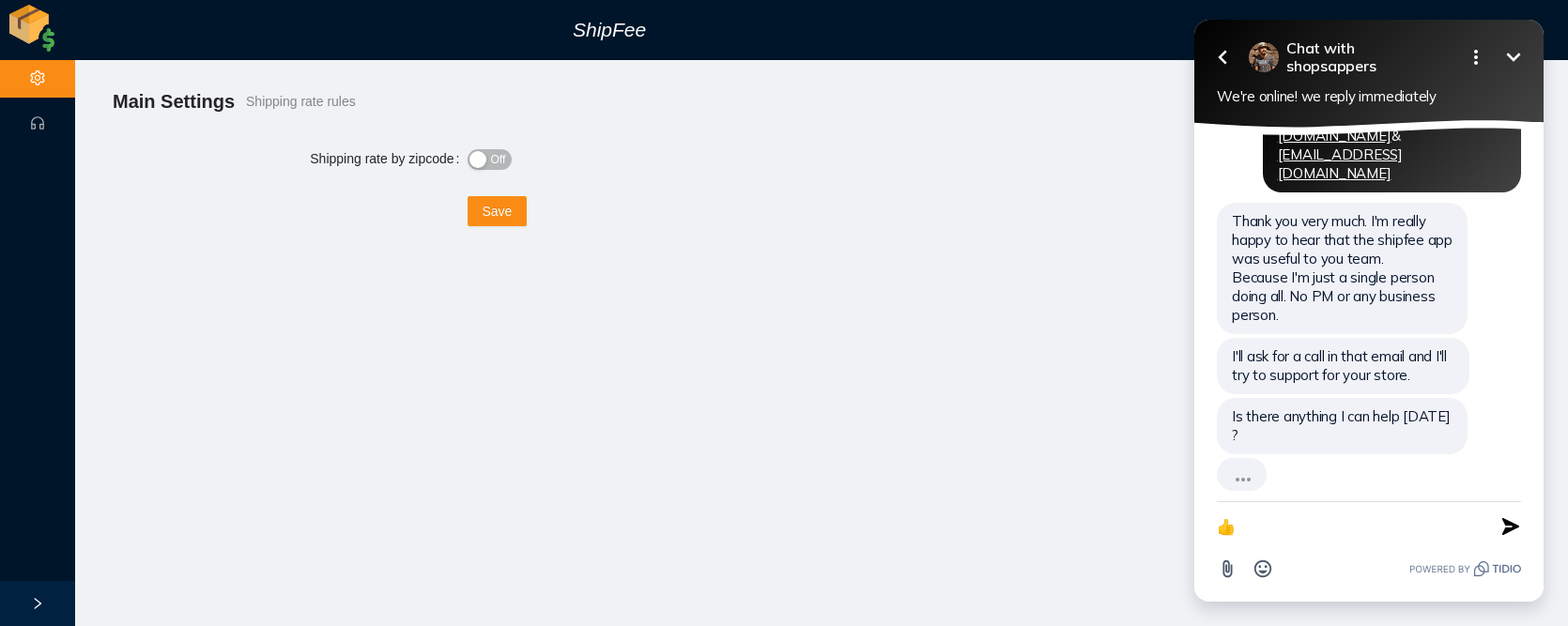 scroll, scrollTop: 1486, scrollLeft: 0, axis: vertical 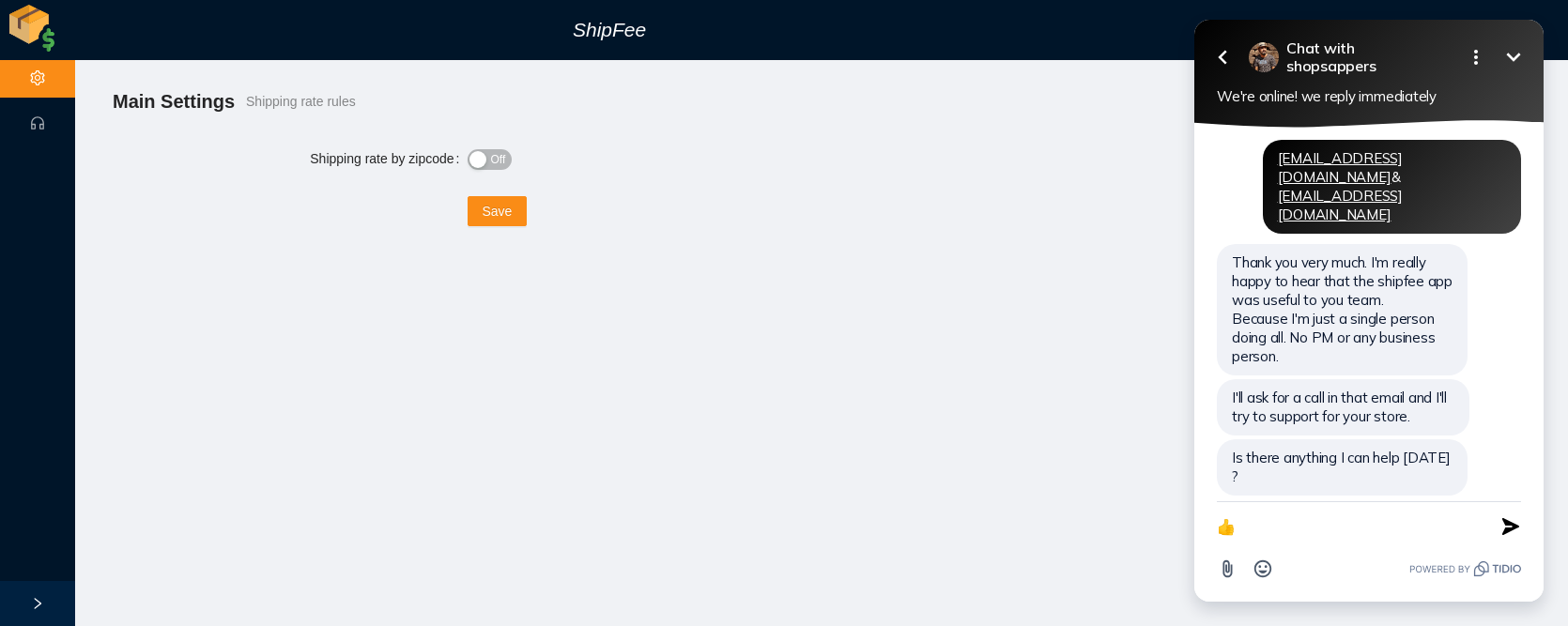 drag, startPoint x: 1505, startPoint y: 534, endPoint x: 1388, endPoint y: 526, distance: 117.27319 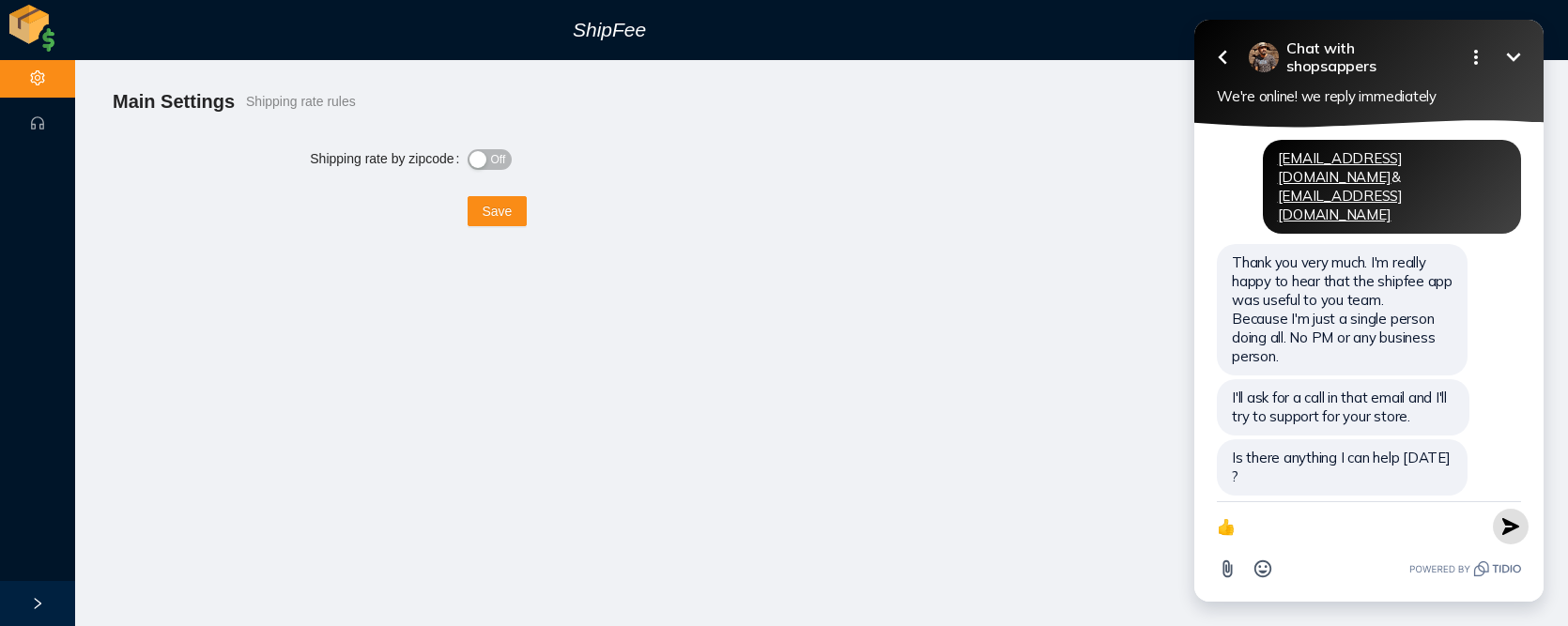 click 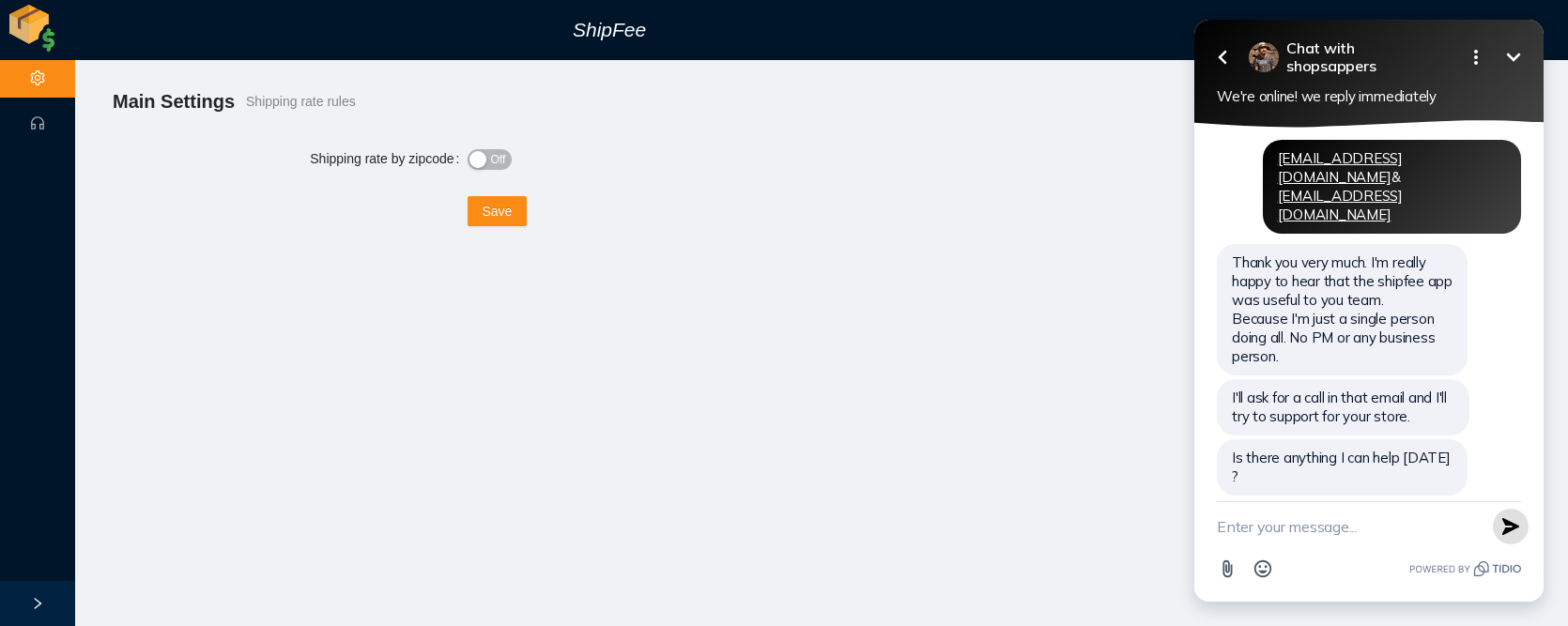 scroll, scrollTop: 1534, scrollLeft: 0, axis: vertical 